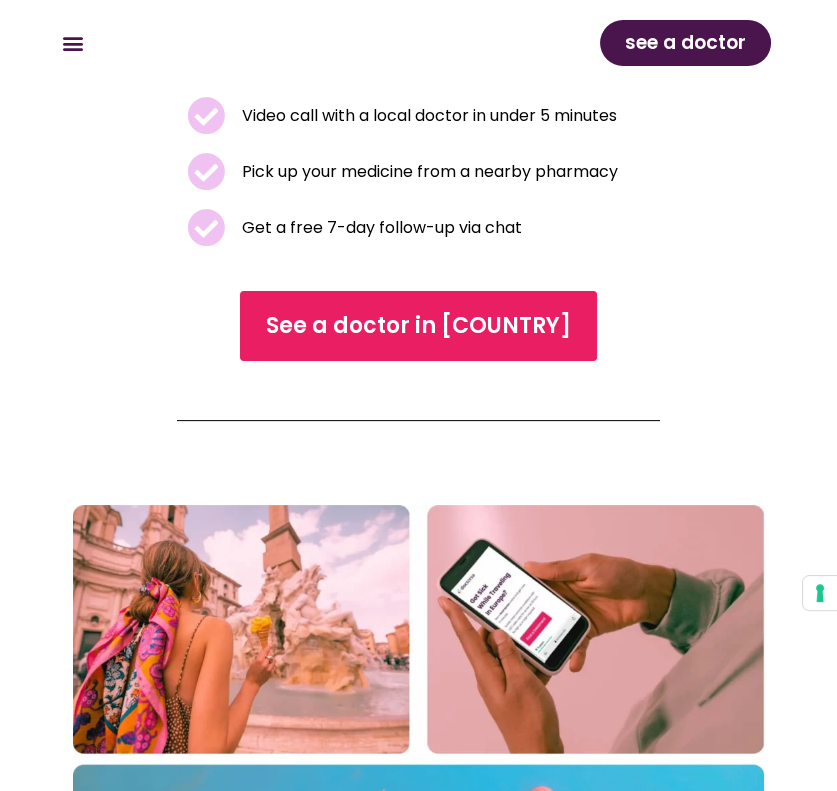 scroll, scrollTop: 414, scrollLeft: 0, axis: vertical 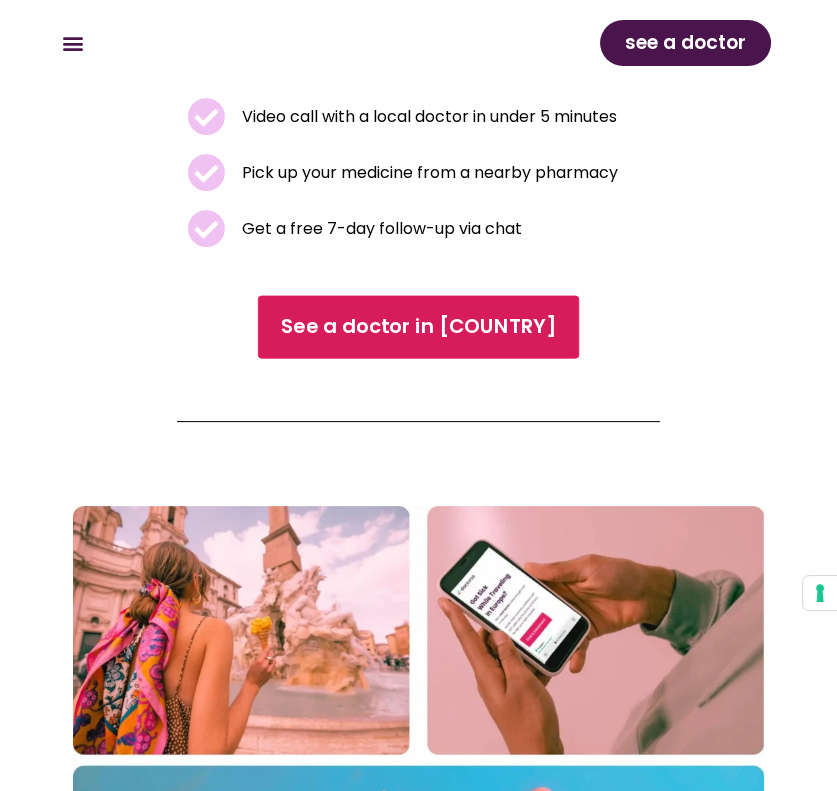 click on "See a doctor in [COUNTRY]" at bounding box center (418, 327) 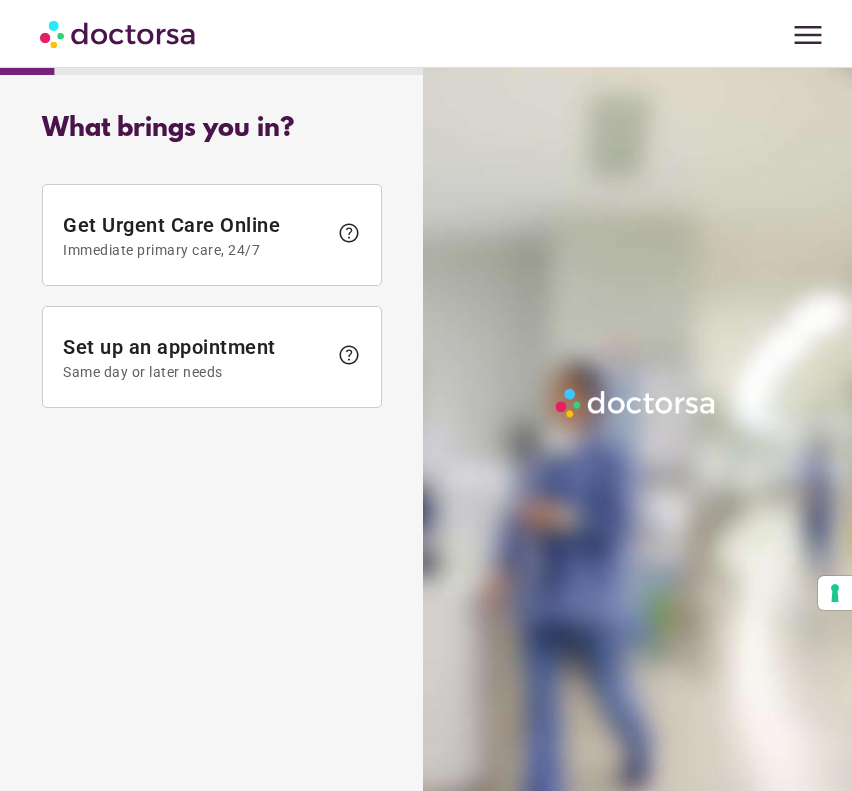 scroll, scrollTop: 0, scrollLeft: 0, axis: both 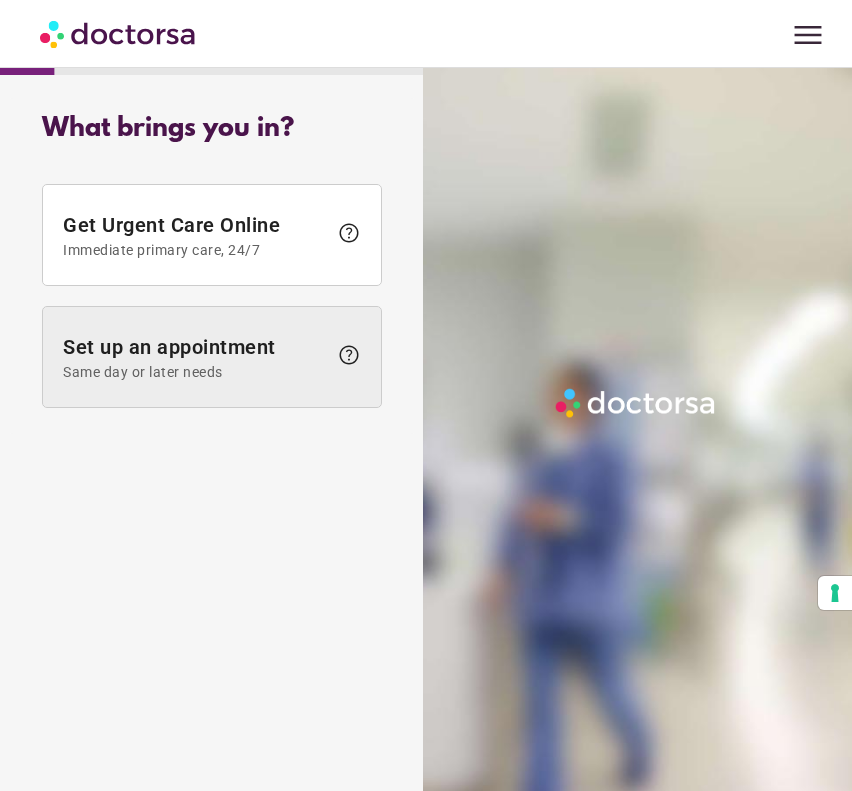 click at bounding box center (212, 357) 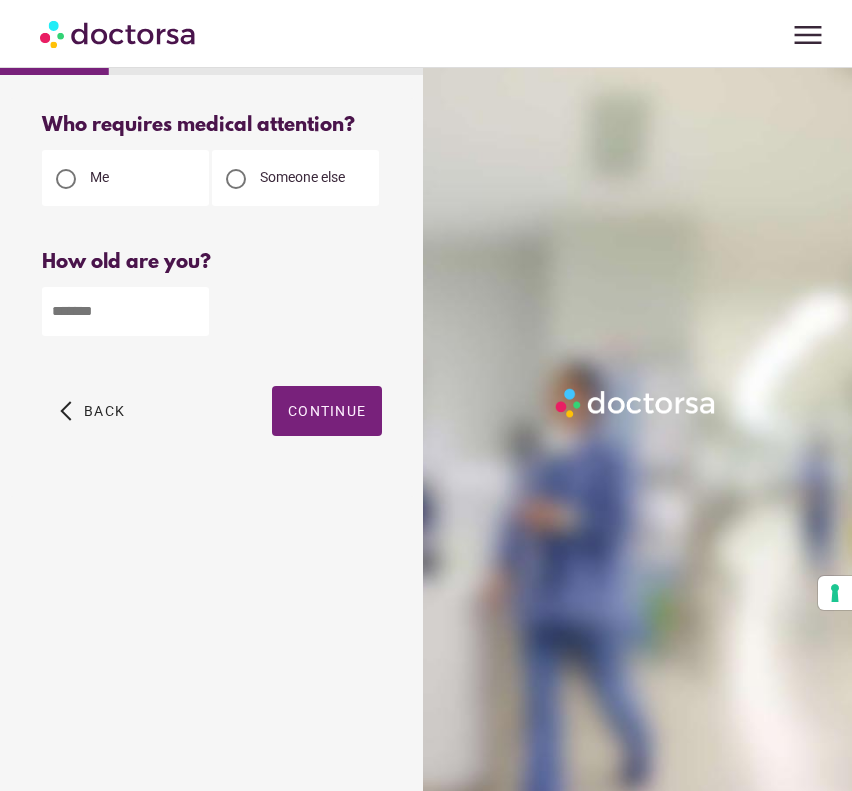 click at bounding box center [125, 311] 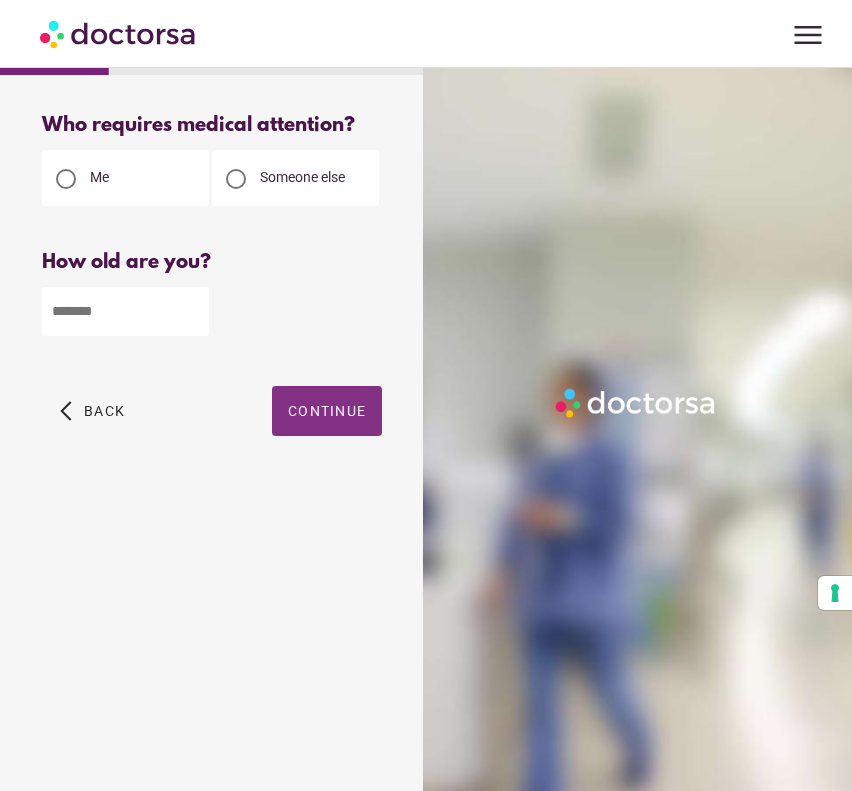 type on "**" 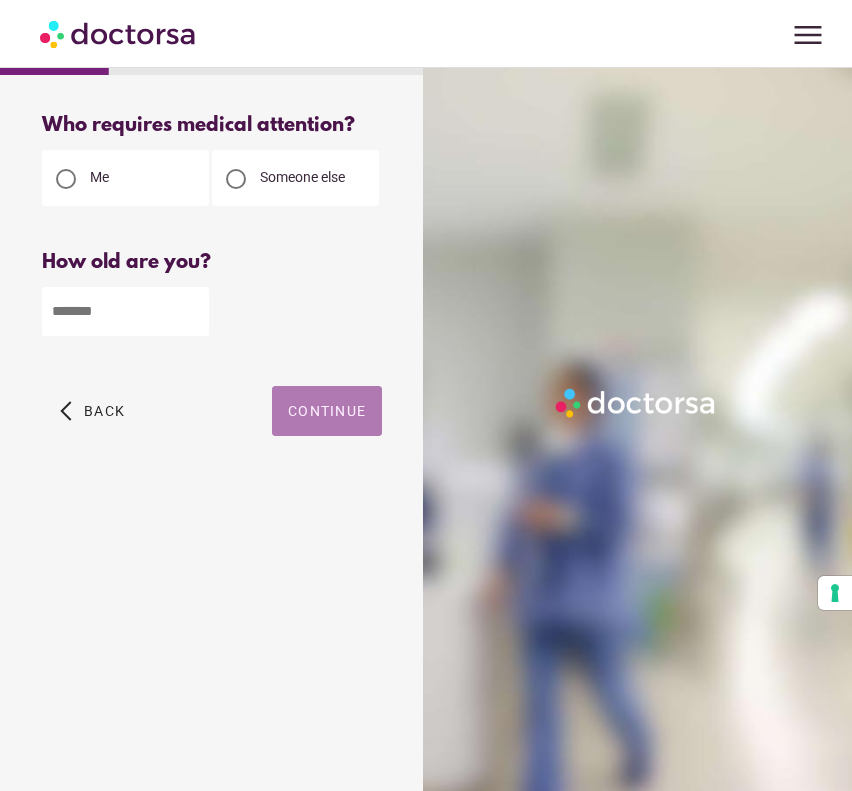click at bounding box center [327, 411] 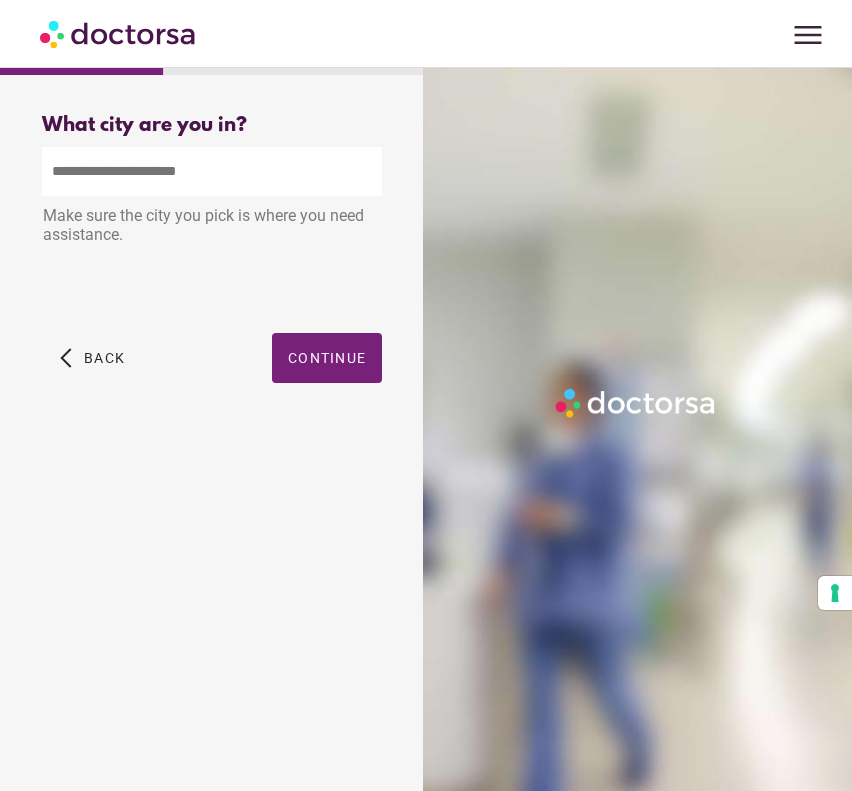click at bounding box center [212, 171] 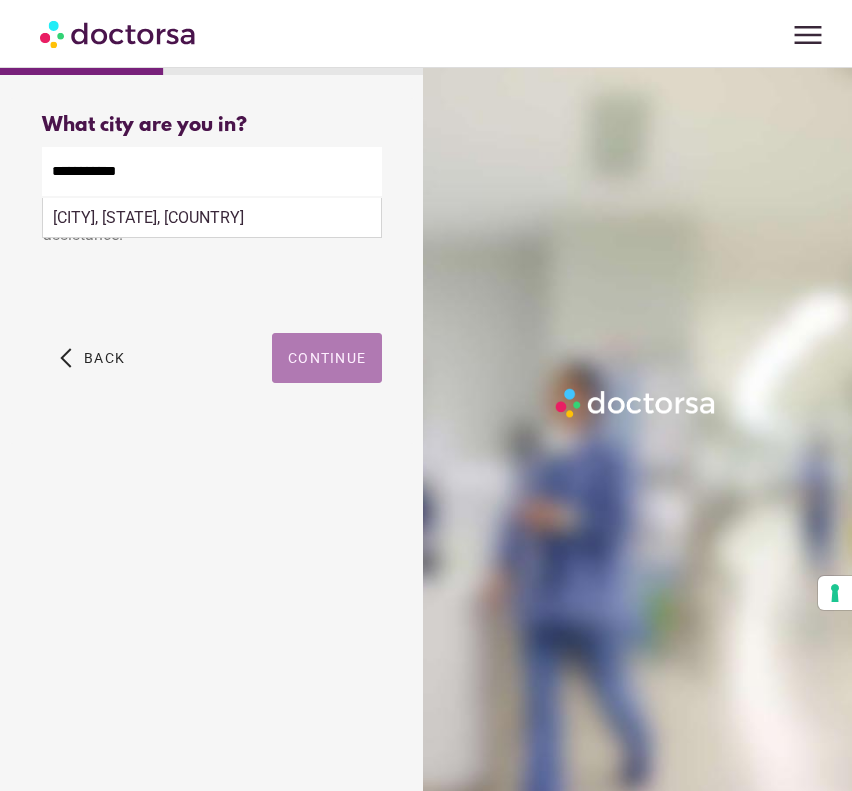 click at bounding box center (327, 358) 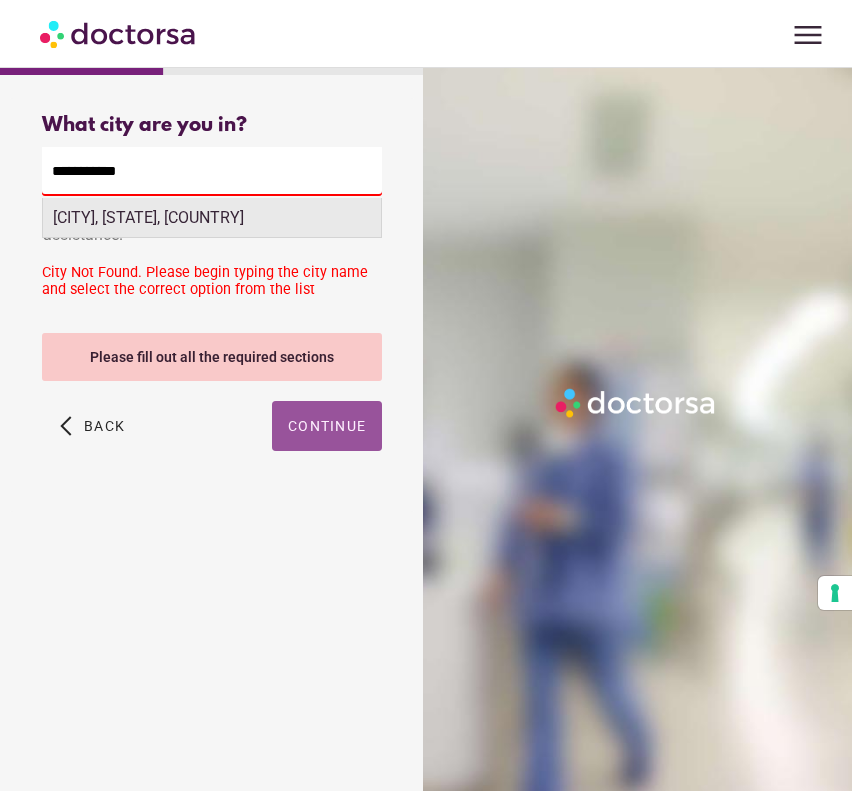 click on "Piacenza, PC, Italy" at bounding box center [212, 218] 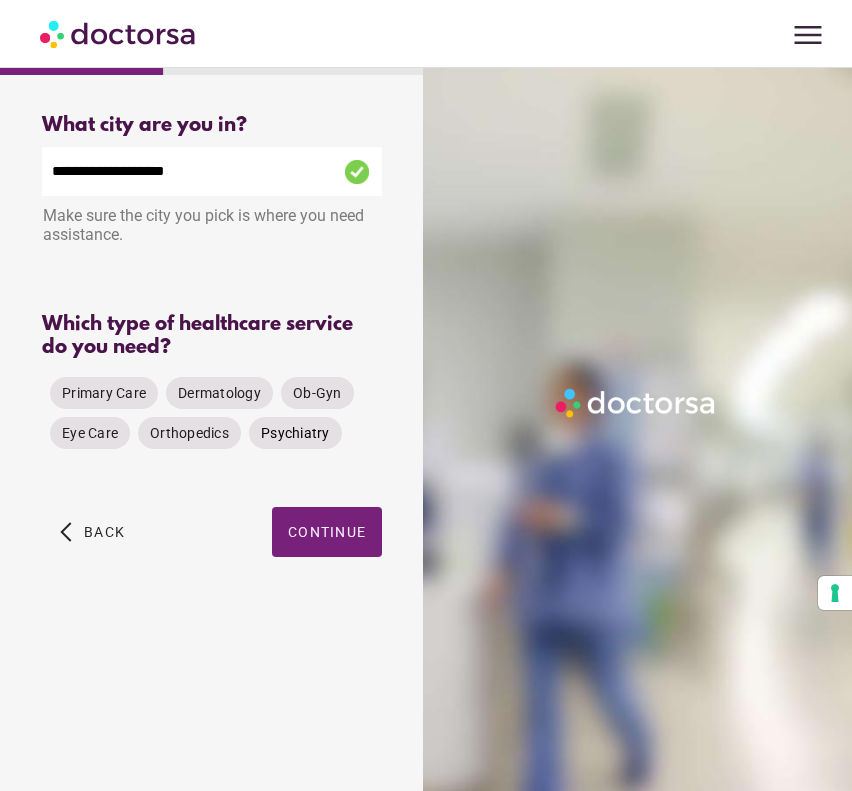 click on "Psychiatry" at bounding box center [295, 433] 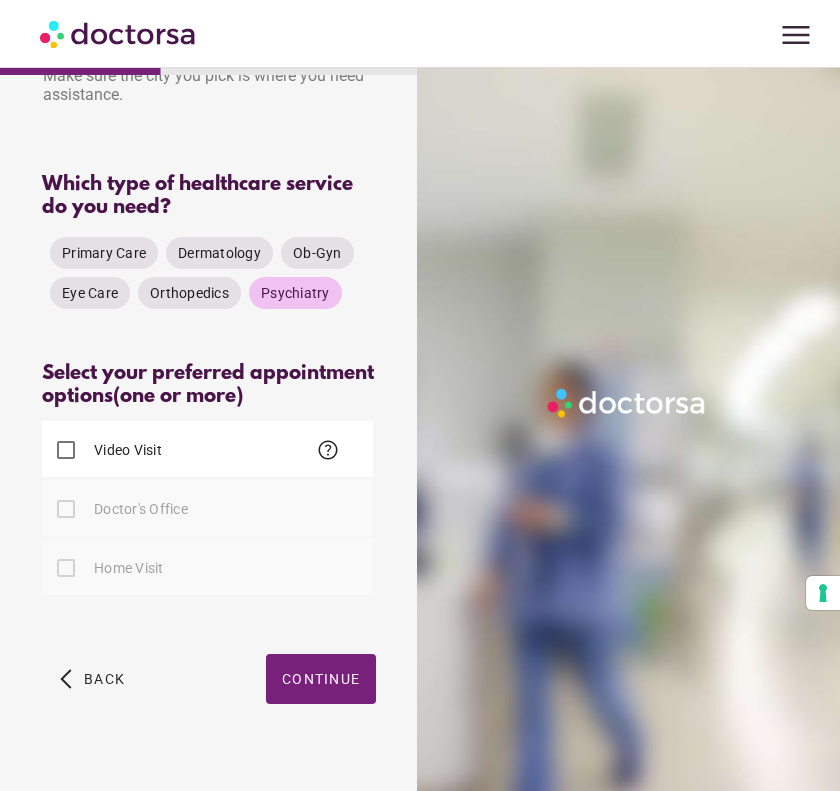 scroll, scrollTop: 150, scrollLeft: 0, axis: vertical 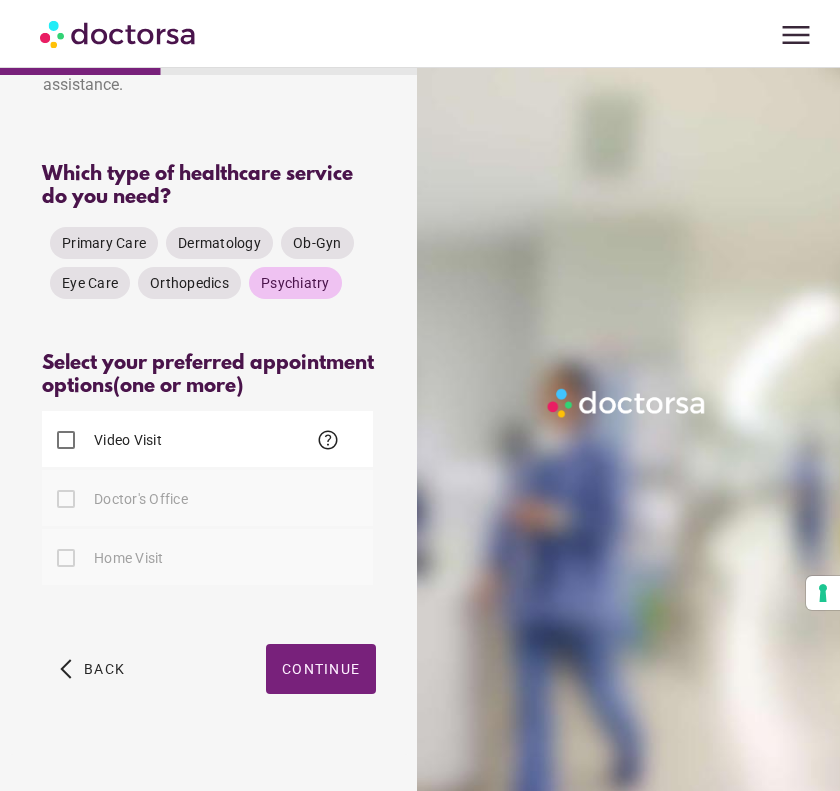 click on "Video Visit
help" at bounding box center (102, 440) 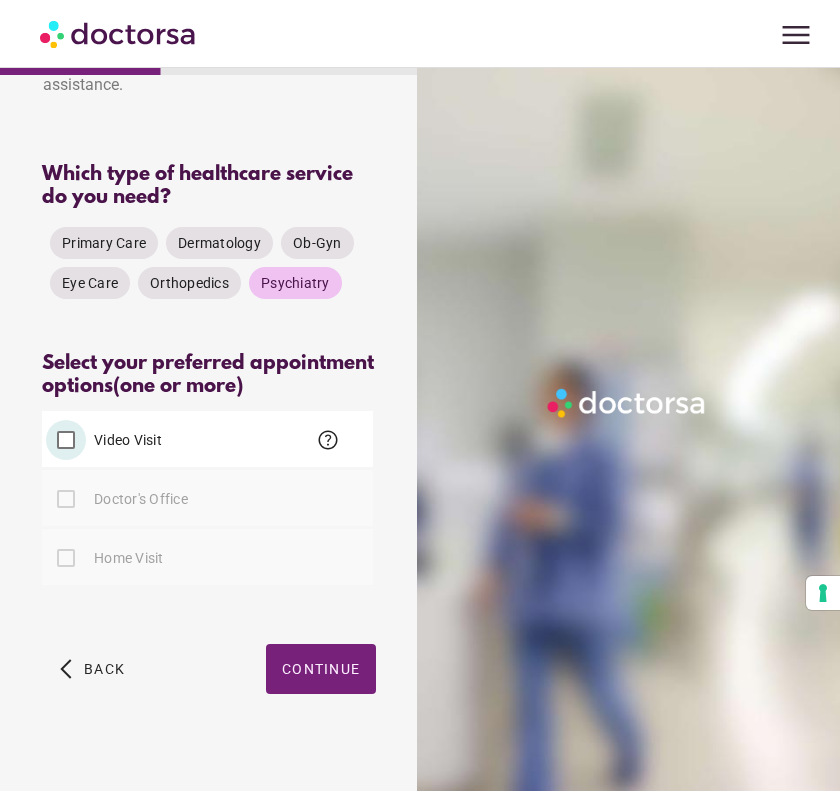 click at bounding box center (66, 499) 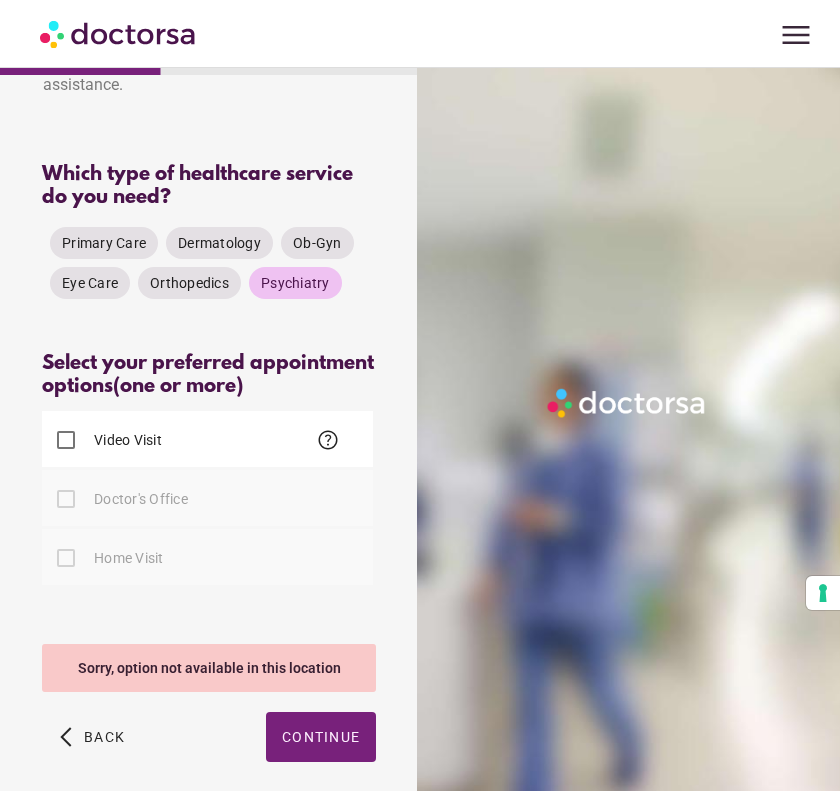 scroll, scrollTop: 234, scrollLeft: 0, axis: vertical 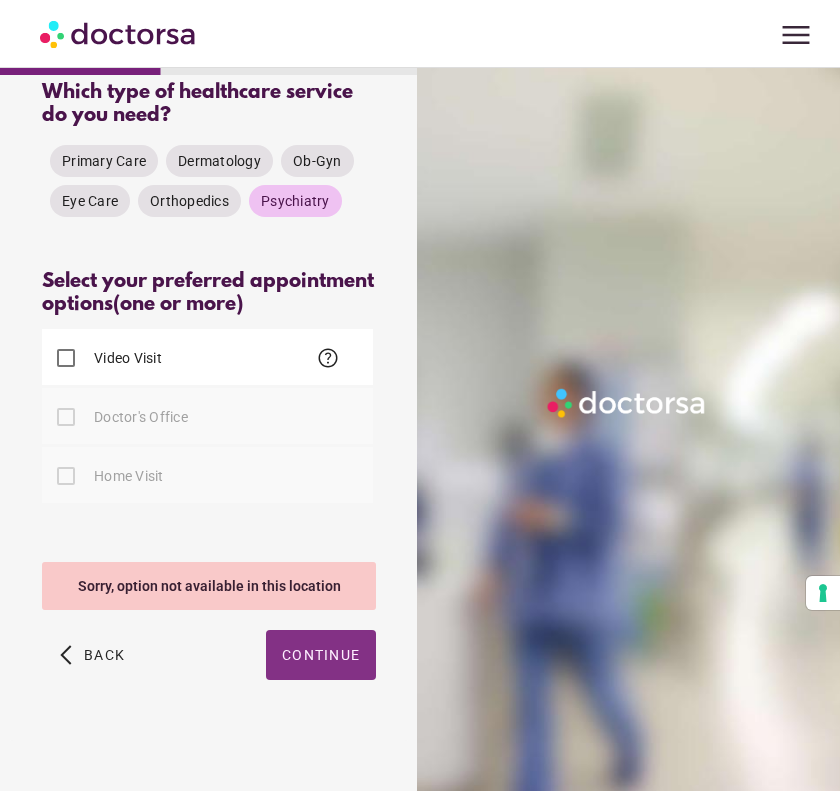 click at bounding box center [321, 655] 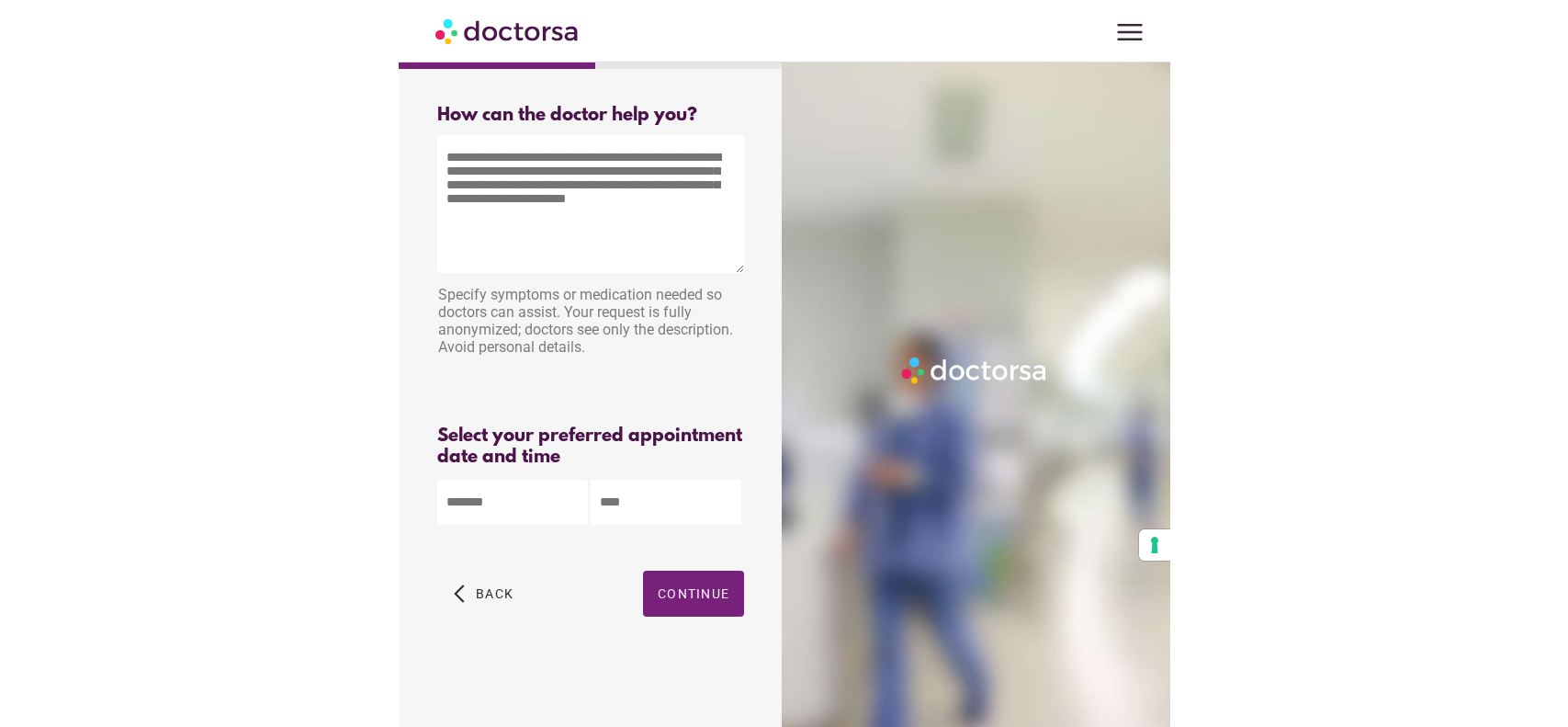 scroll, scrollTop: 0, scrollLeft: 0, axis: both 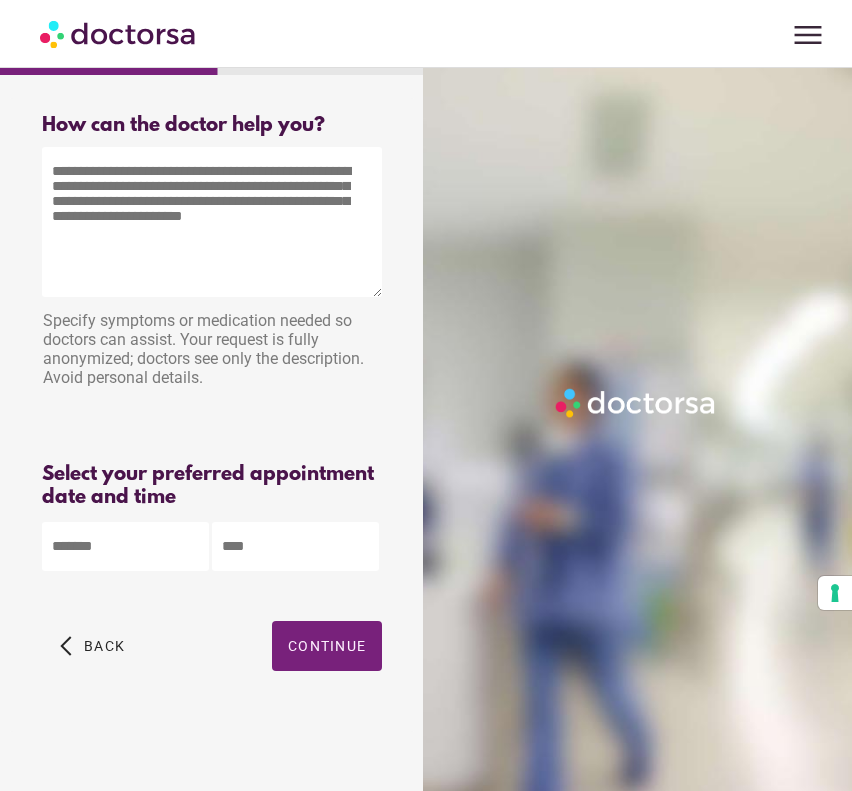 click on "**********" at bounding box center (426, 395) 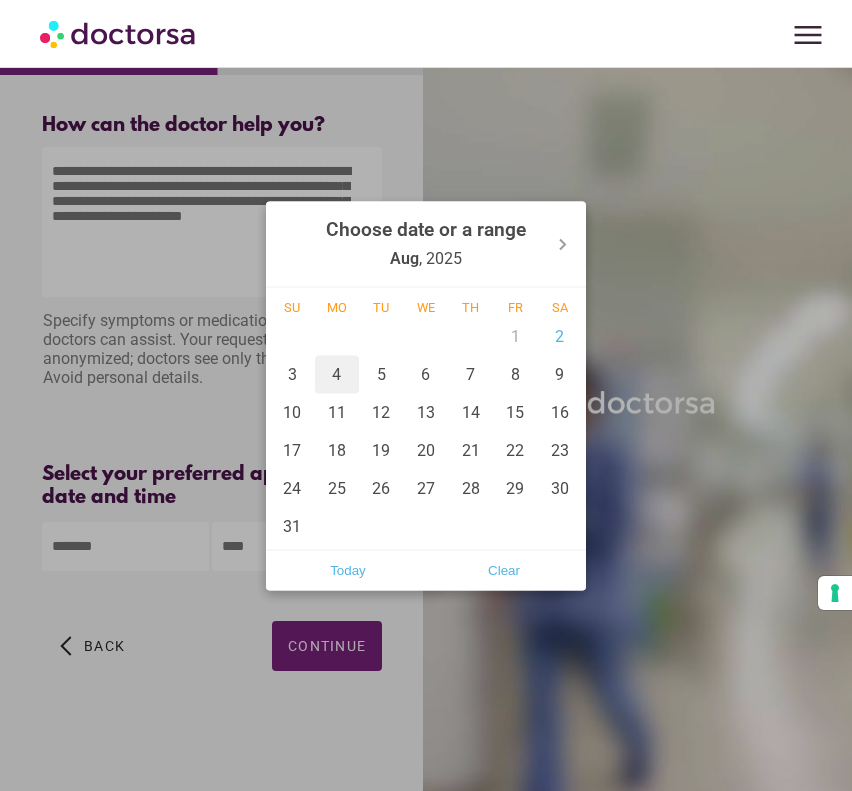click on "4" at bounding box center (337, 374) 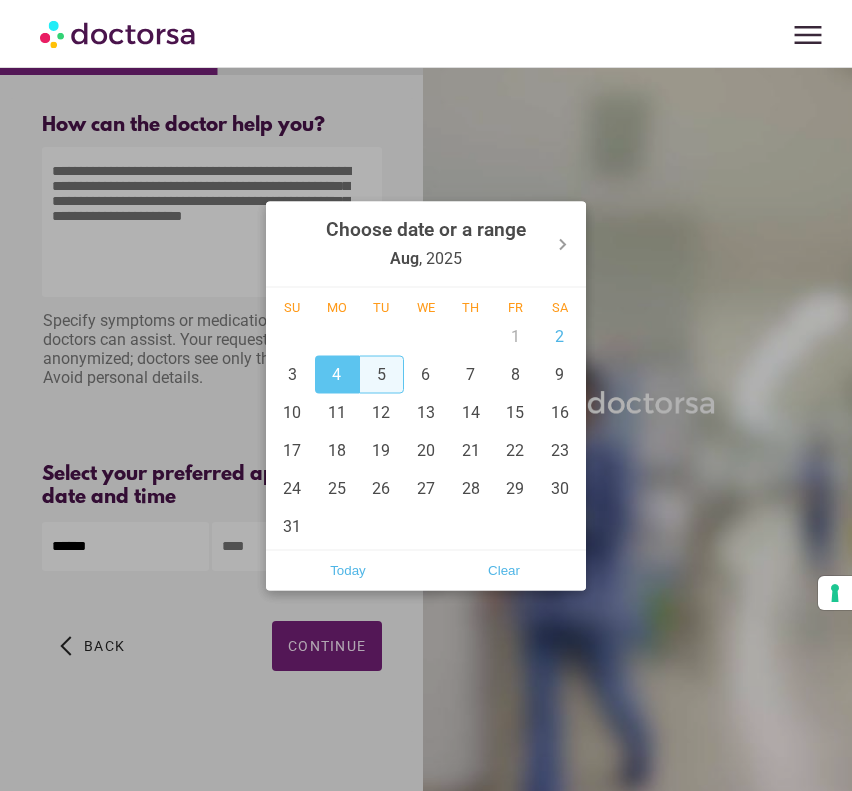 click on "5" at bounding box center [381, 374] 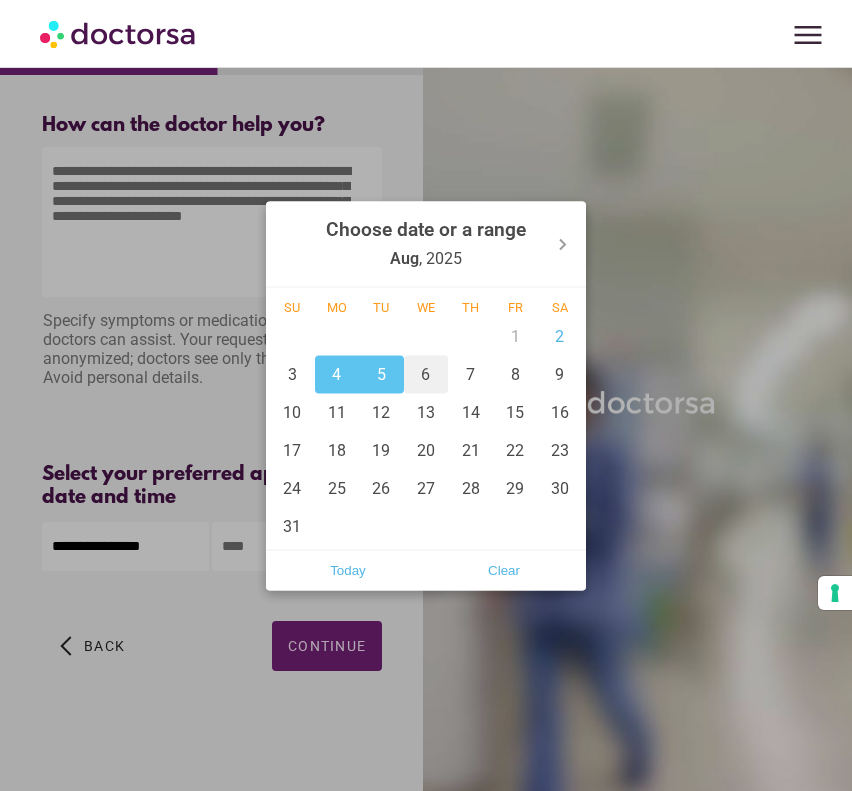 click on "6" at bounding box center [426, 374] 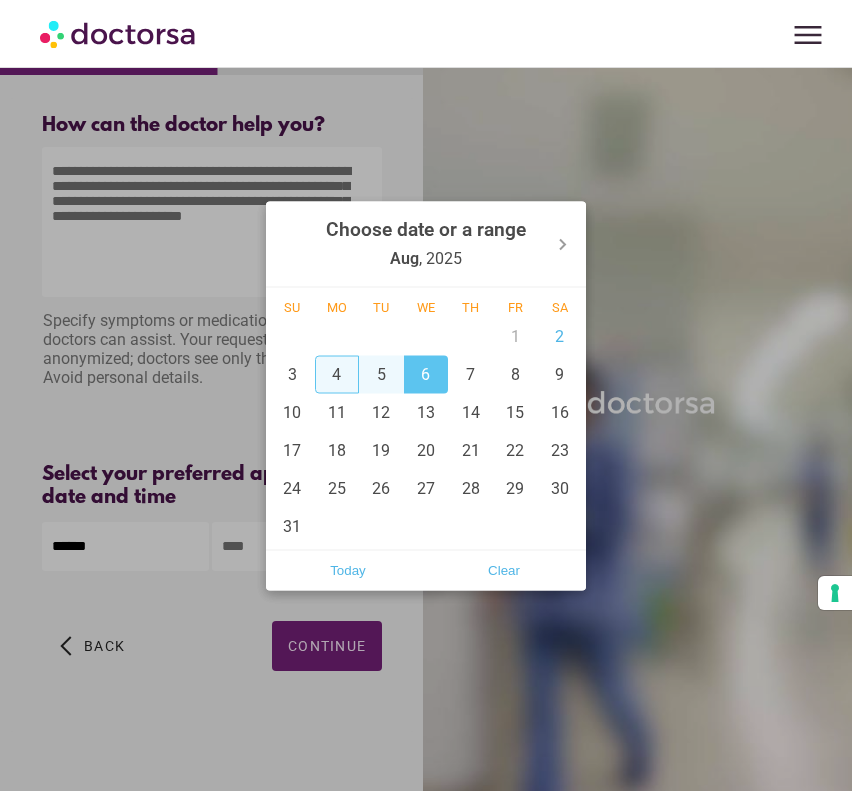 click on "4" at bounding box center (337, 374) 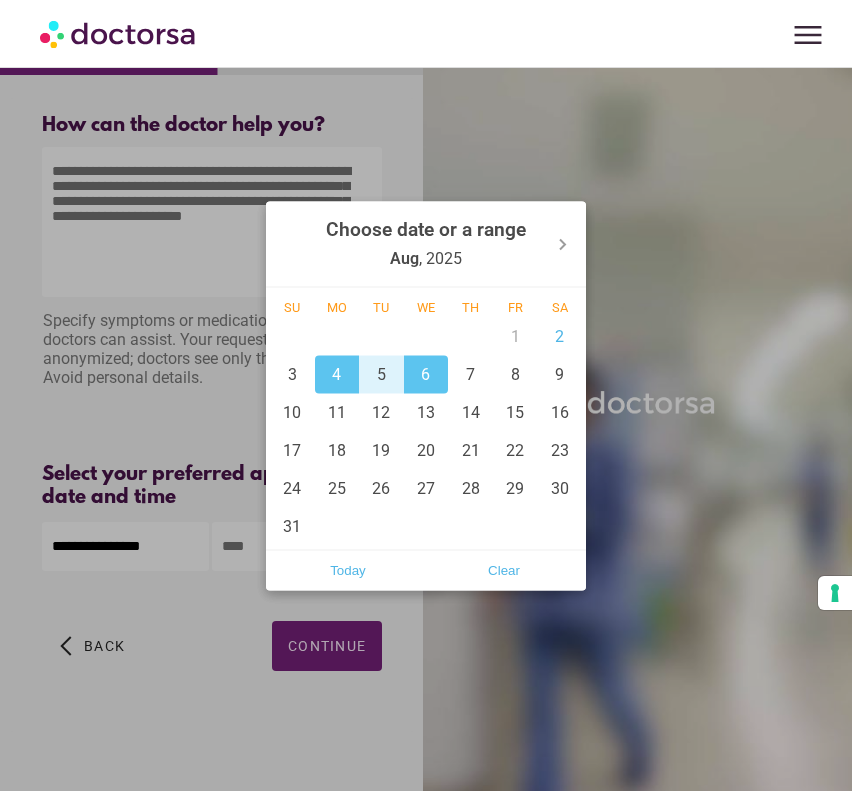 click on "5" at bounding box center [381, 374] 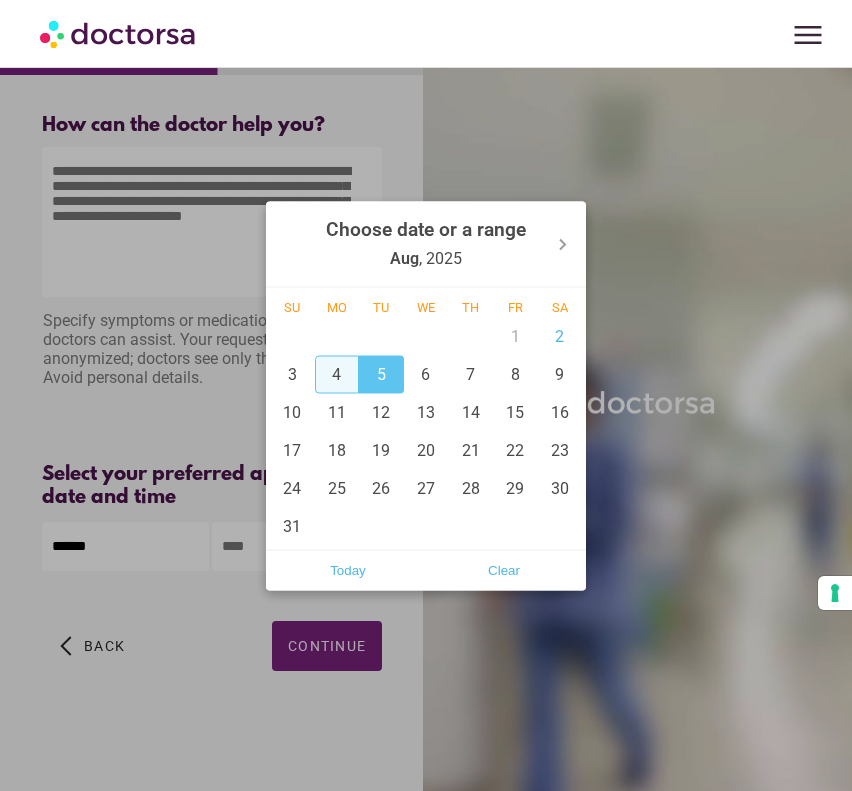 click on "4" at bounding box center (337, 374) 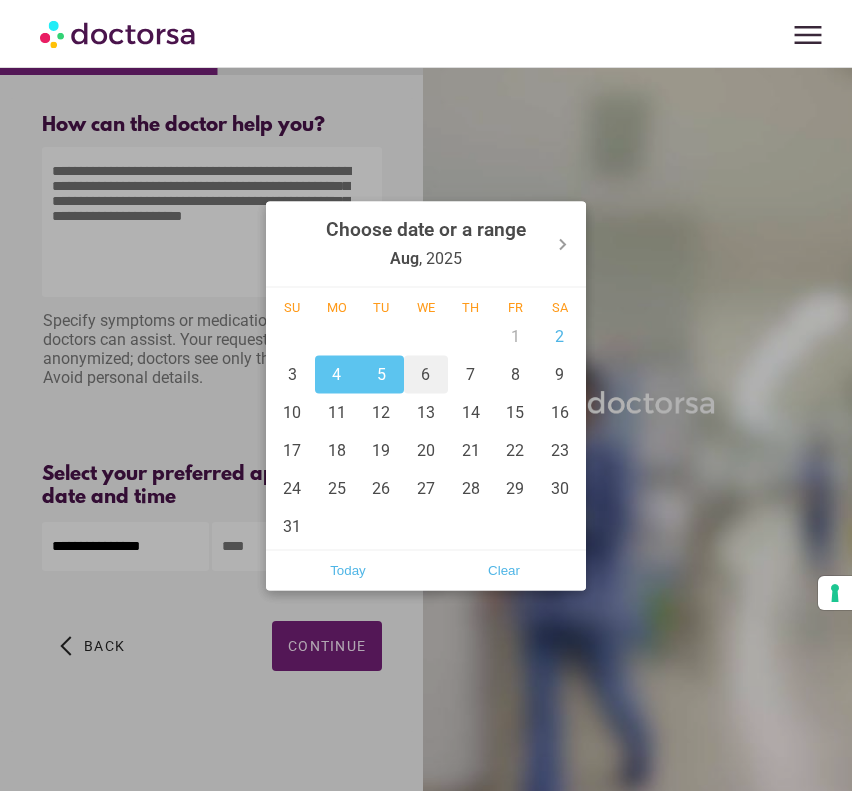 click on "6" at bounding box center (426, 374) 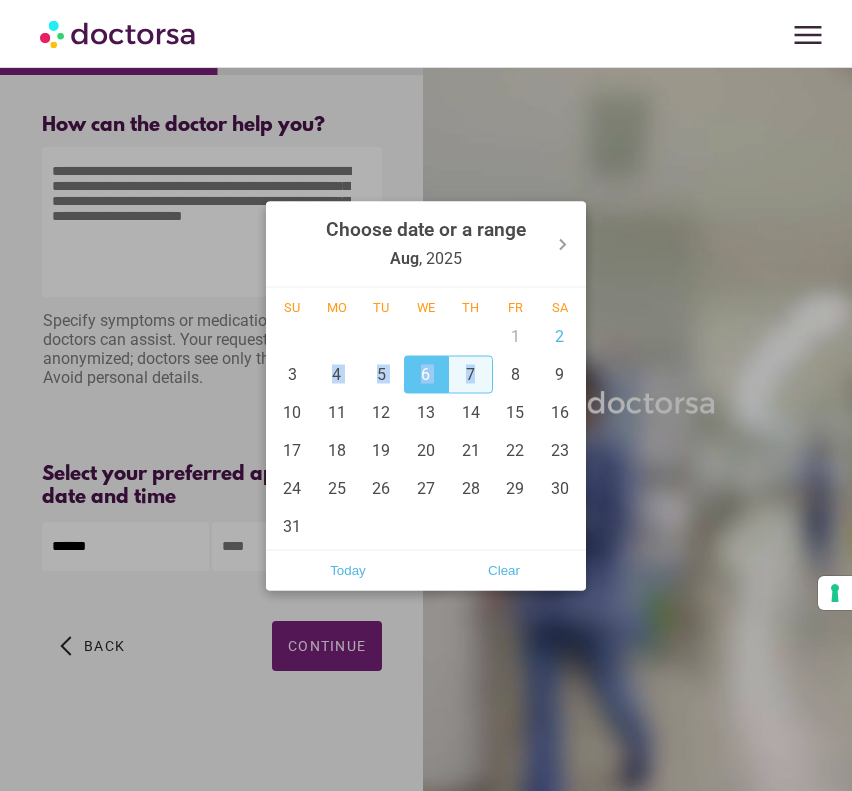 drag, startPoint x: 332, startPoint y: 380, endPoint x: 492, endPoint y: 390, distance: 160.3122 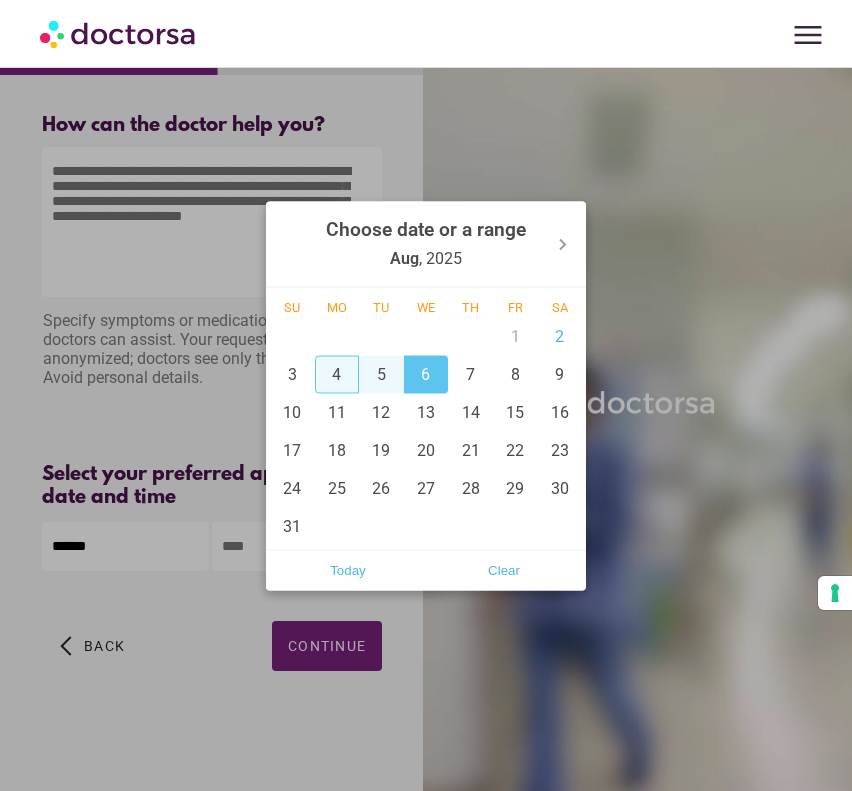 click on "4" at bounding box center (337, 374) 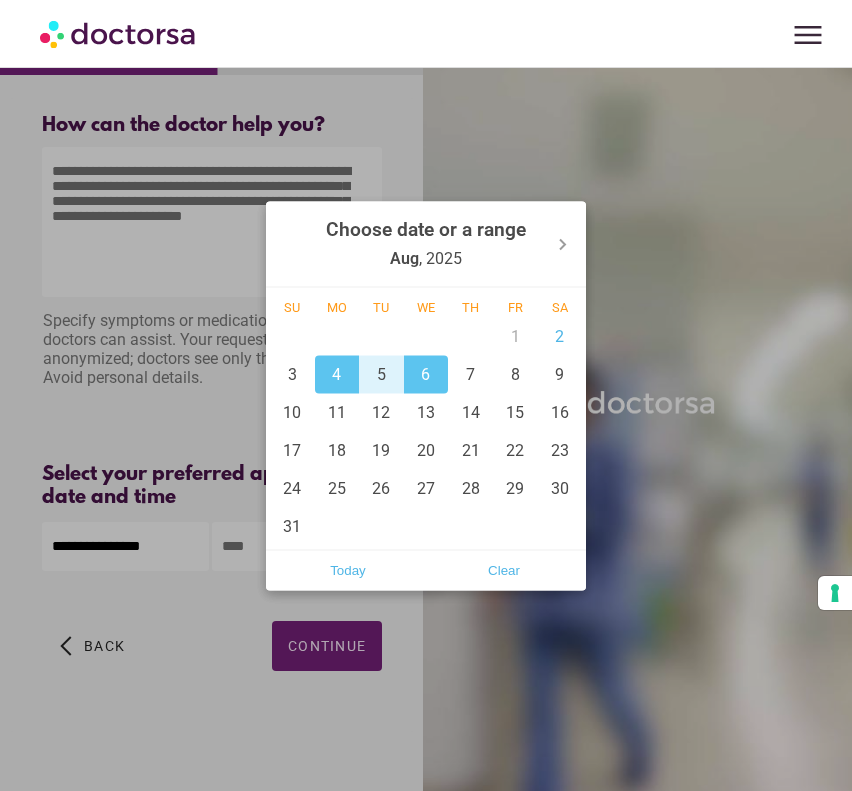 click on "5" at bounding box center (381, 374) 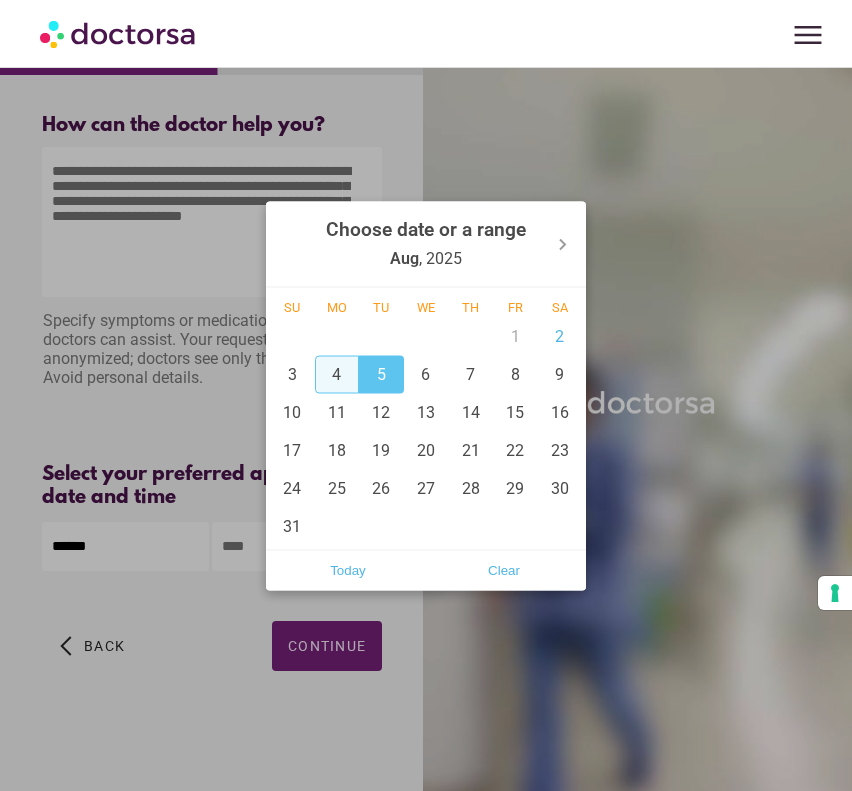 click on "4" at bounding box center [337, 374] 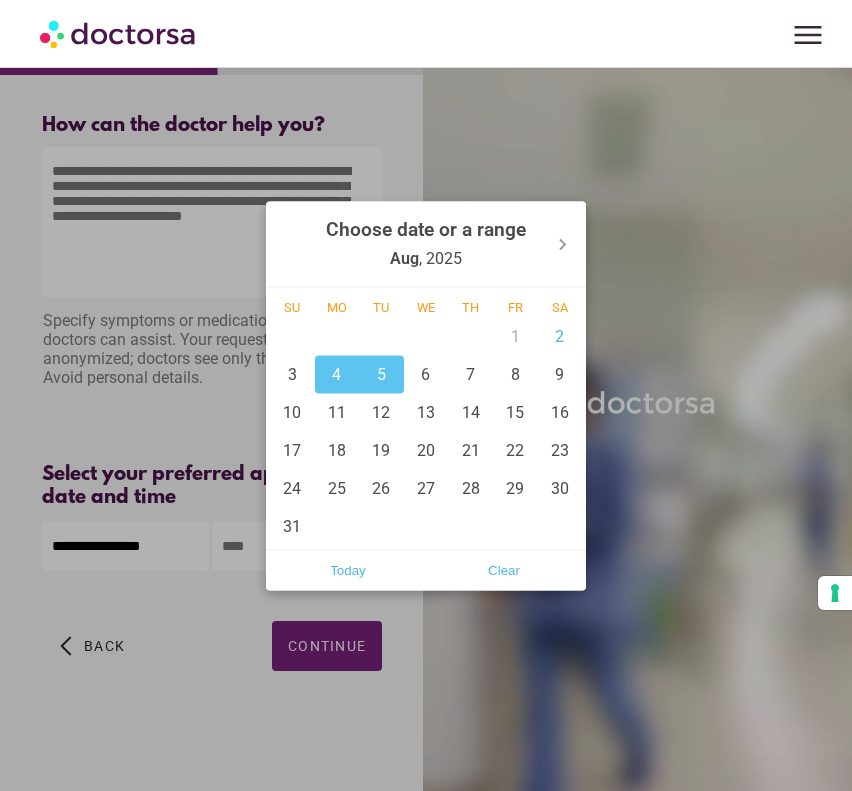 click at bounding box center [426, 395] 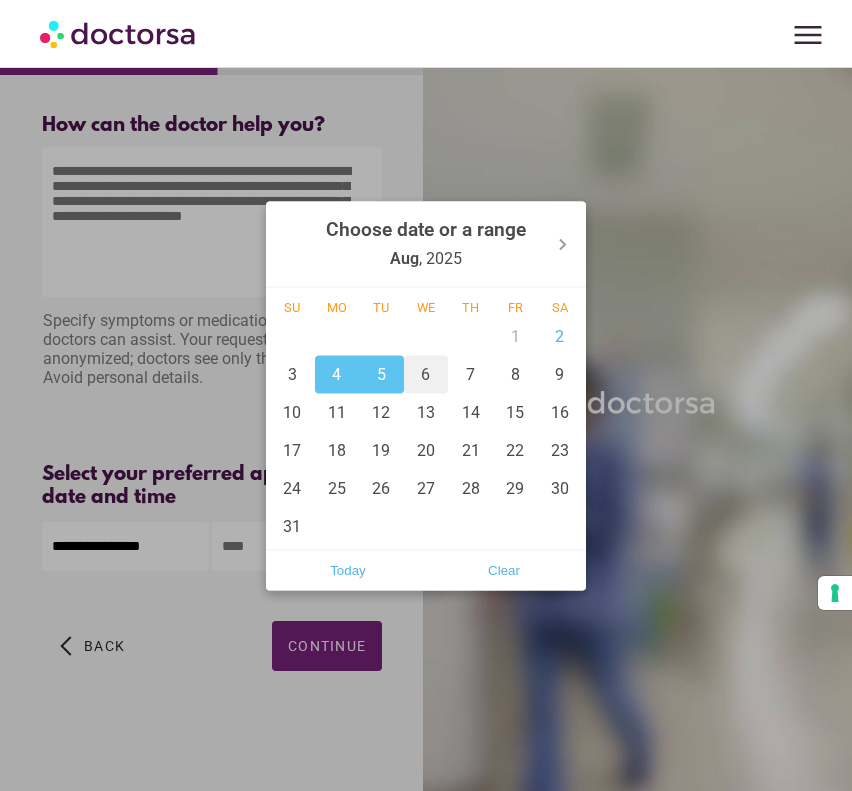 click on "6" at bounding box center [426, 374] 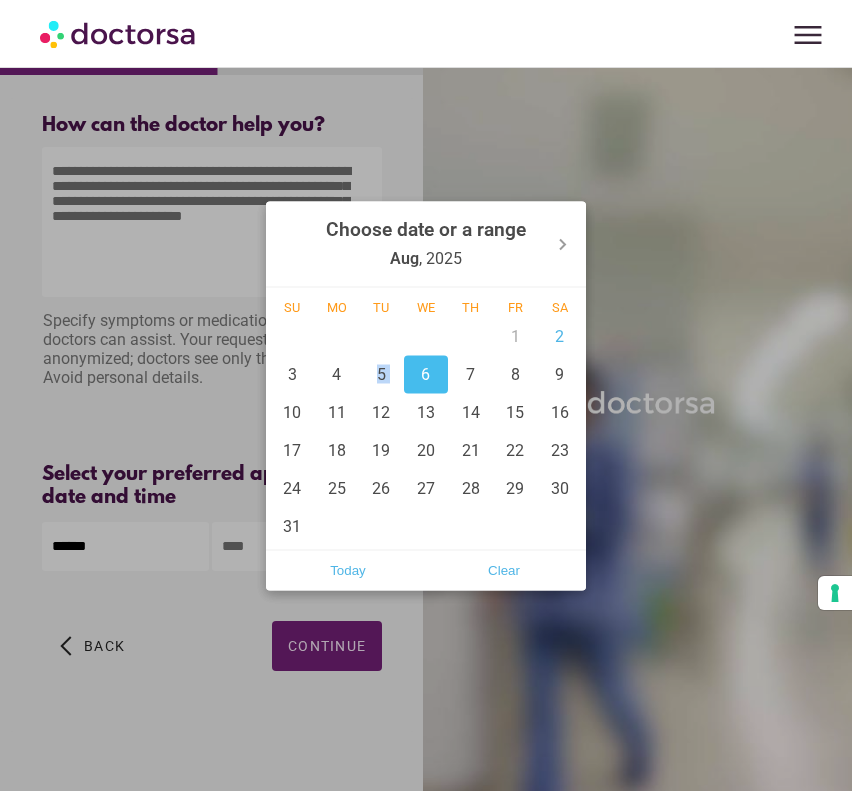 drag, startPoint x: 339, startPoint y: 370, endPoint x: 412, endPoint y: 367, distance: 73.061615 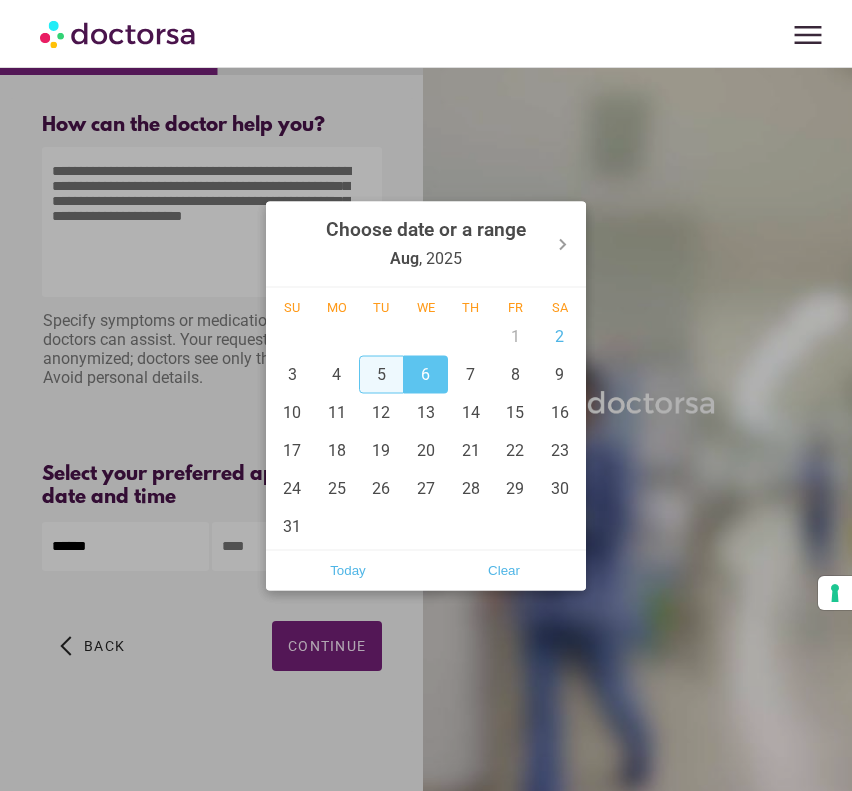 click on "5" at bounding box center [381, 374] 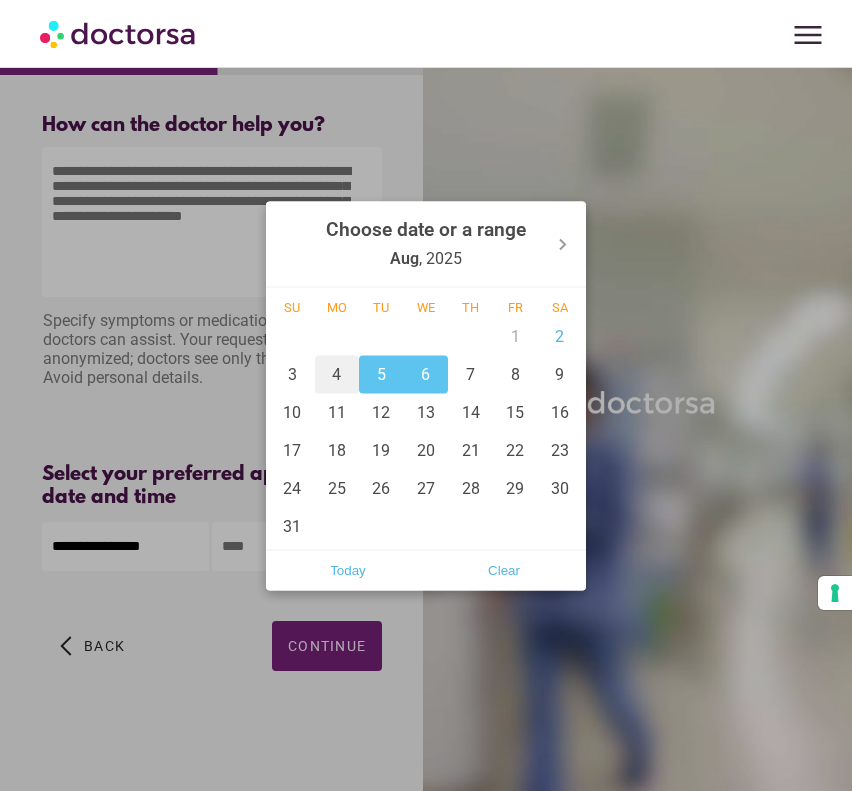 click on "4" at bounding box center (337, 374) 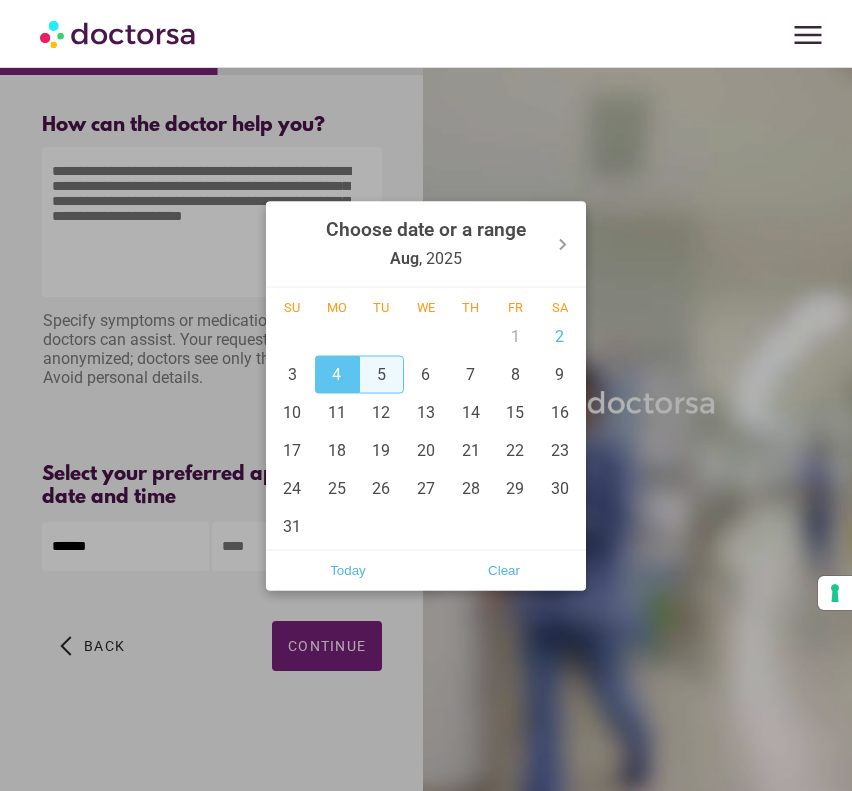 click on "5" at bounding box center [381, 374] 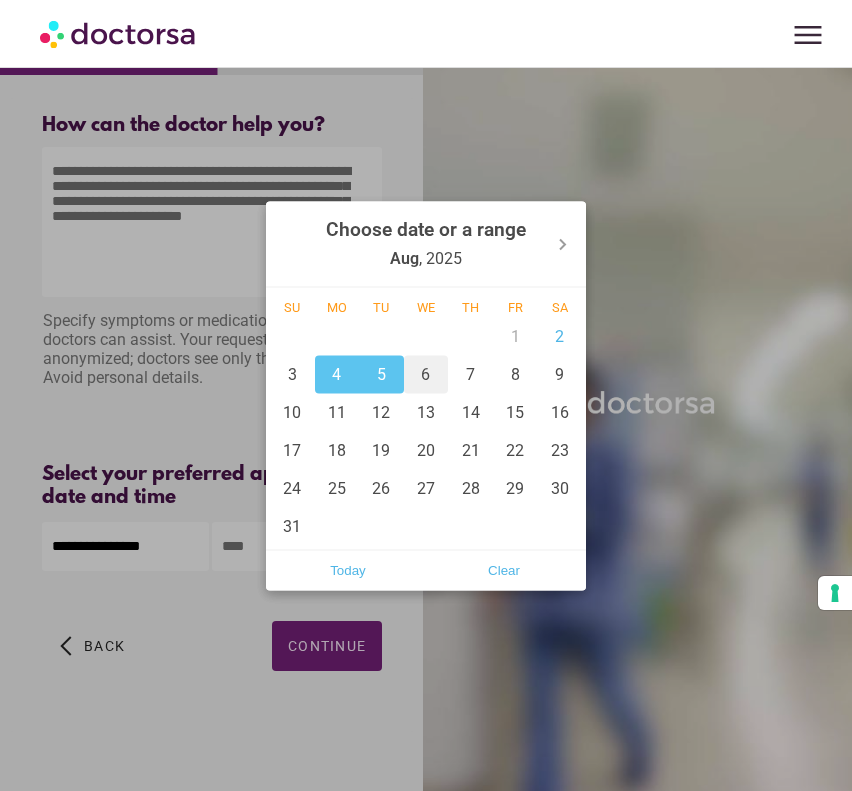 click on "6" at bounding box center [426, 374] 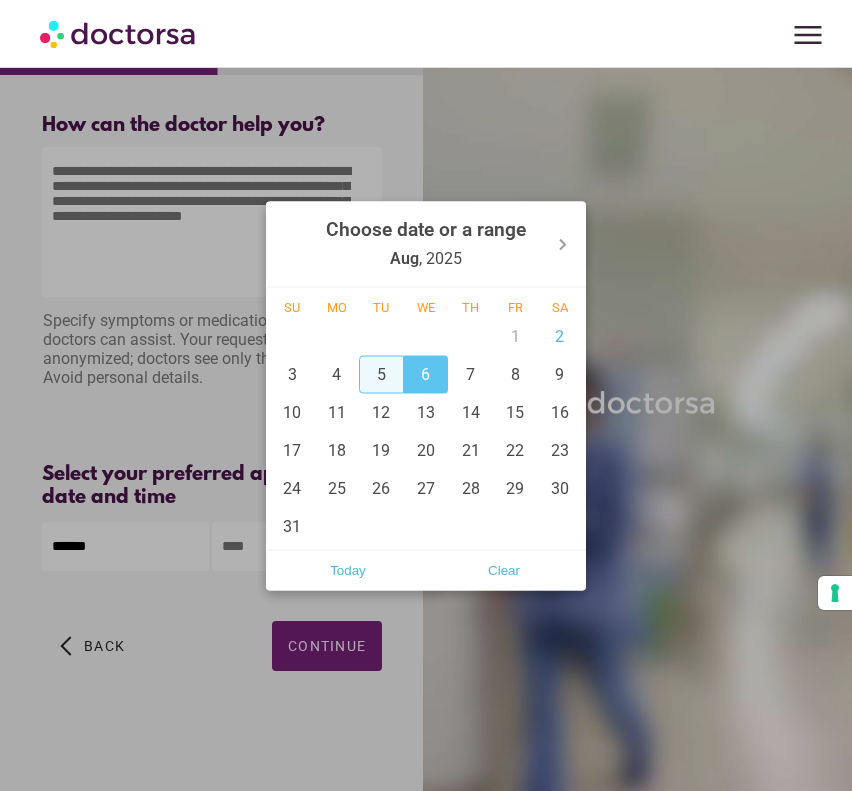 click on "5" at bounding box center (381, 374) 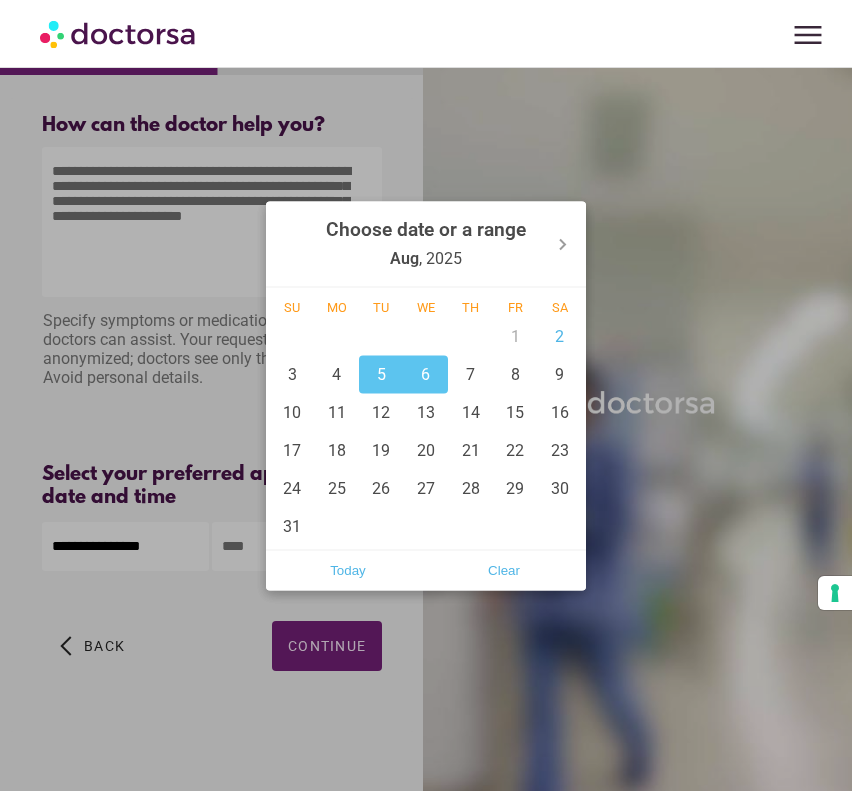 click at bounding box center [426, 395] 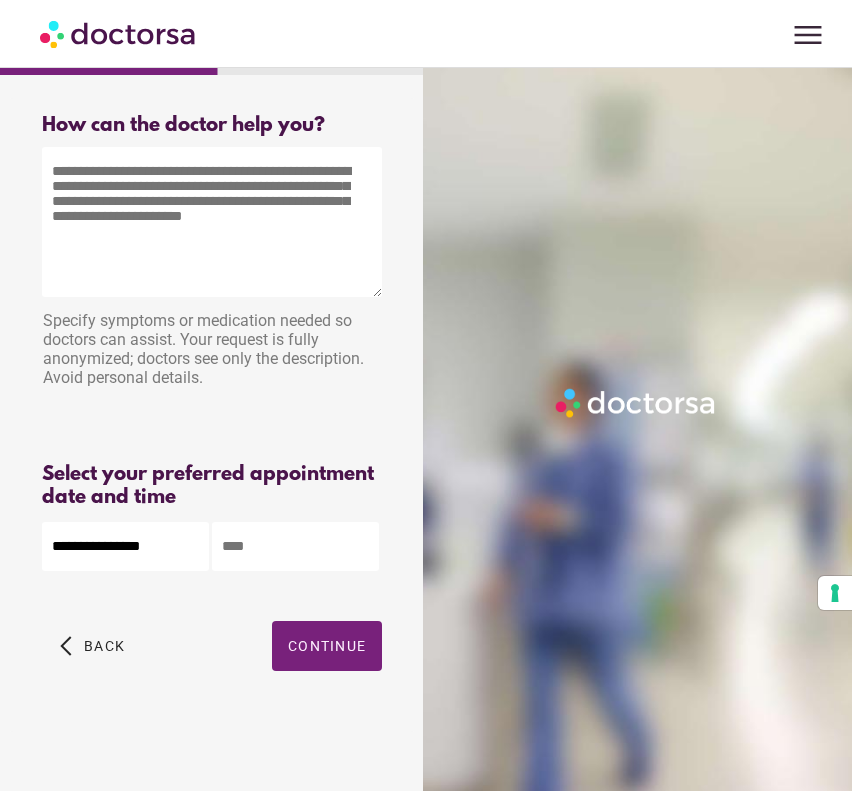 click at bounding box center (295, 546) 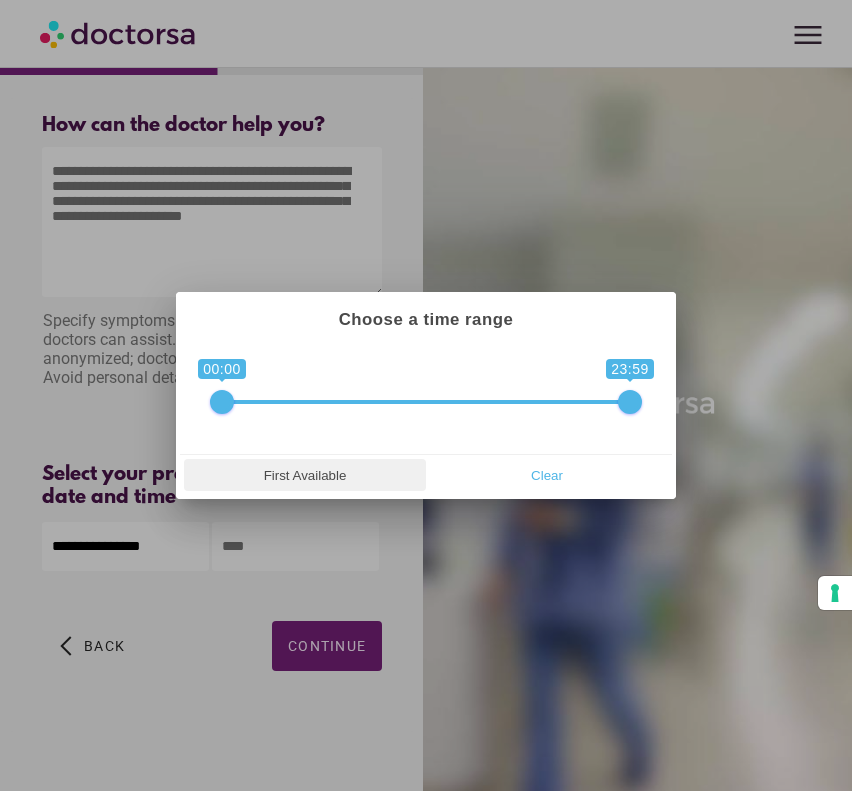 click on "First Available" at bounding box center [305, 475] 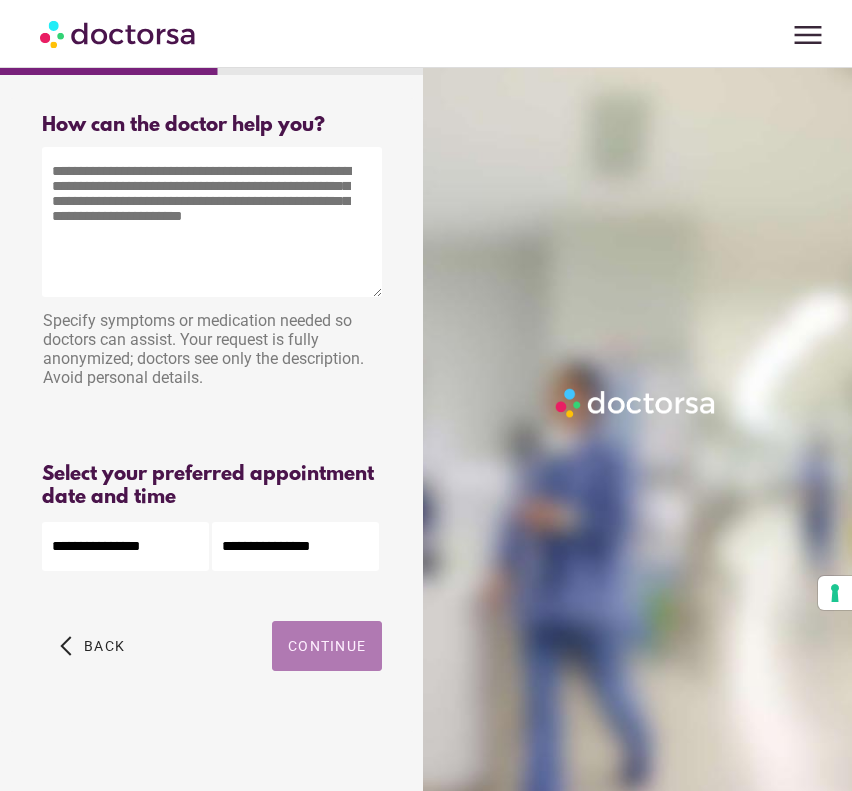 click on "Continue" at bounding box center [327, 646] 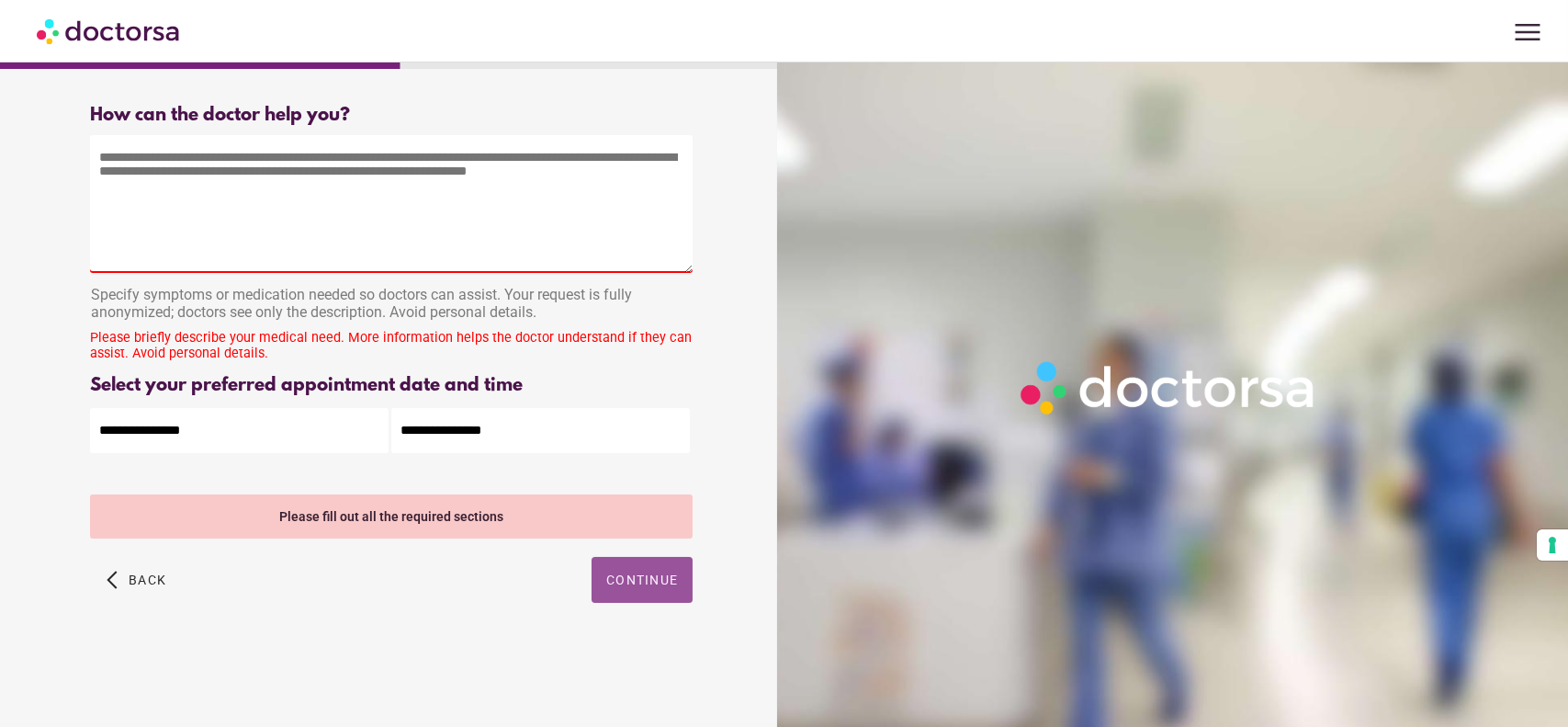 click at bounding box center [391, 204] 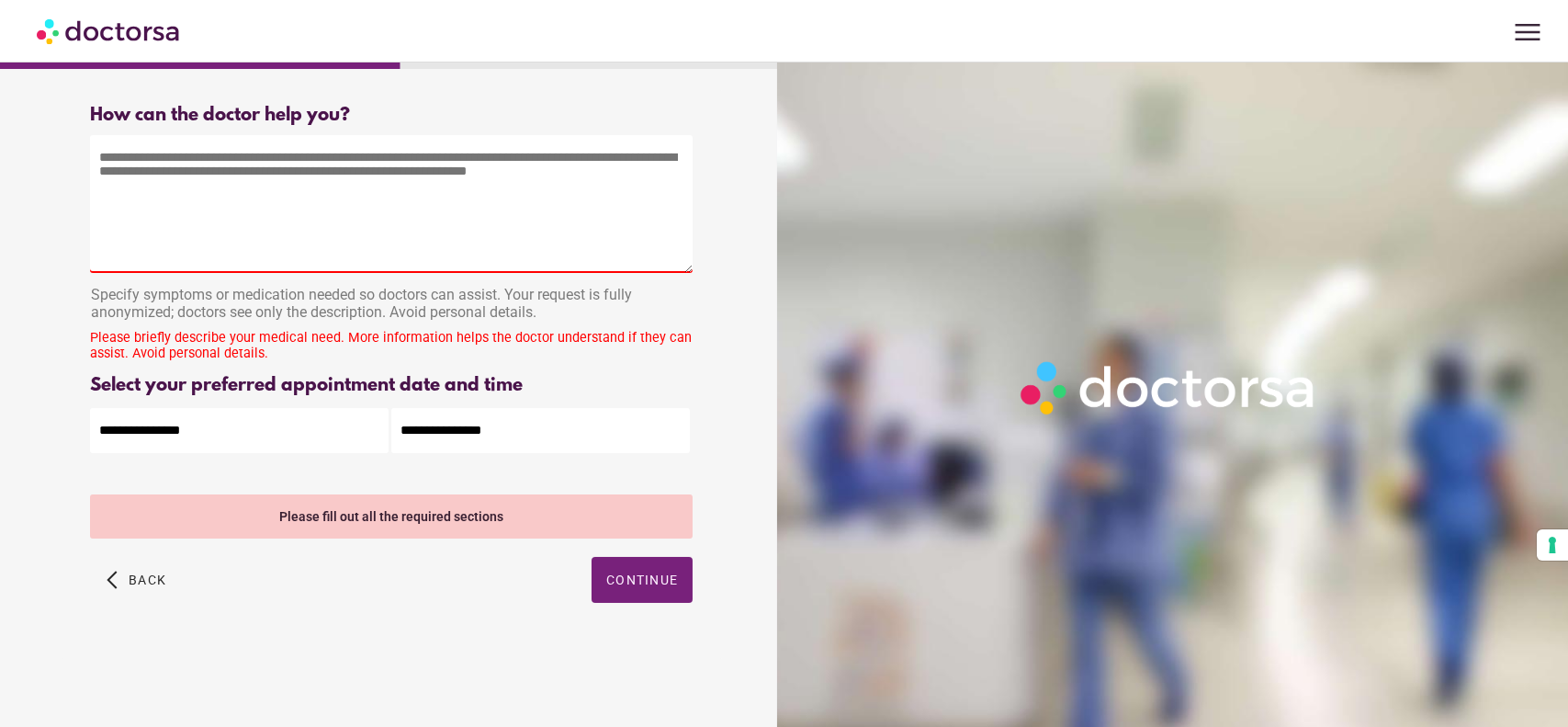 paste on "**********" 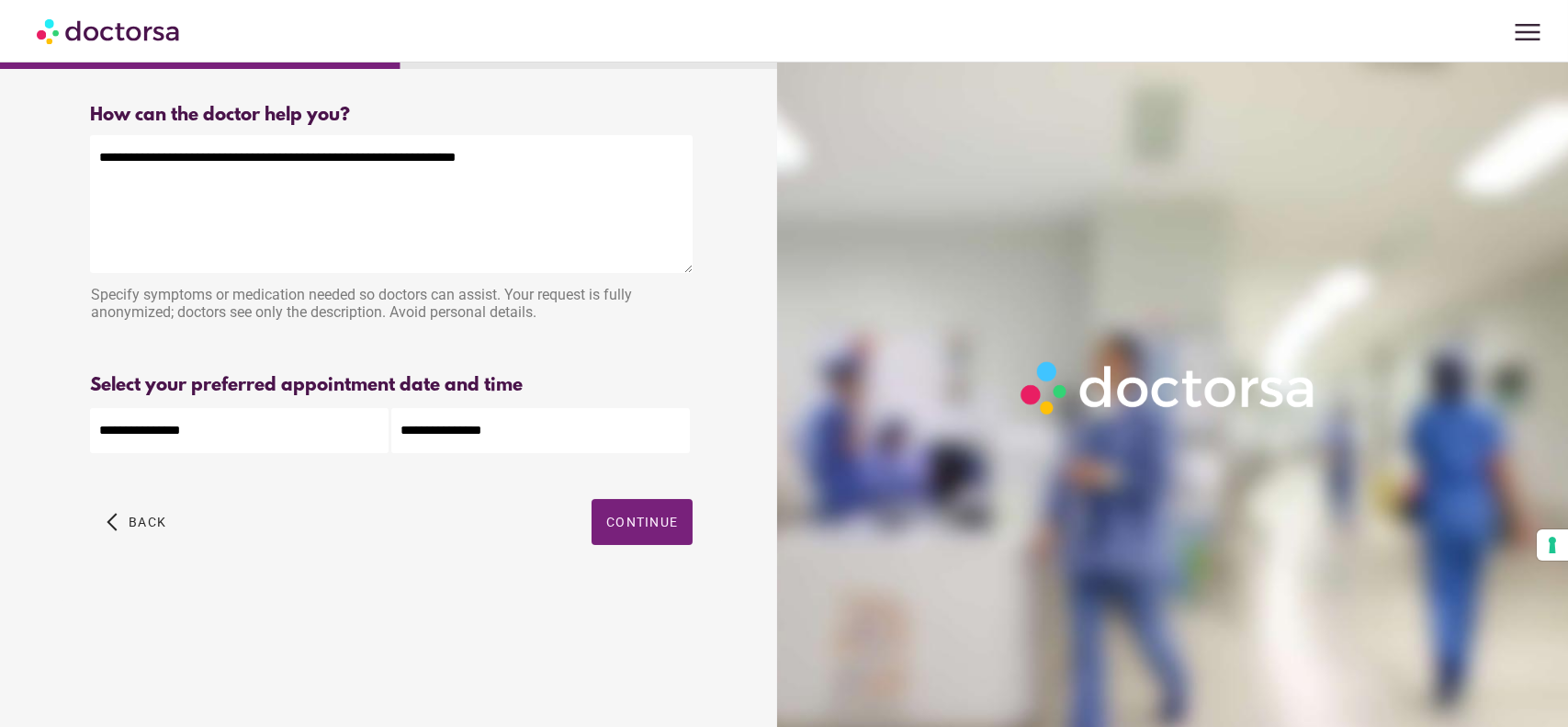 drag, startPoint x: 529, startPoint y: 191, endPoint x: 28, endPoint y: 144, distance: 503.1998 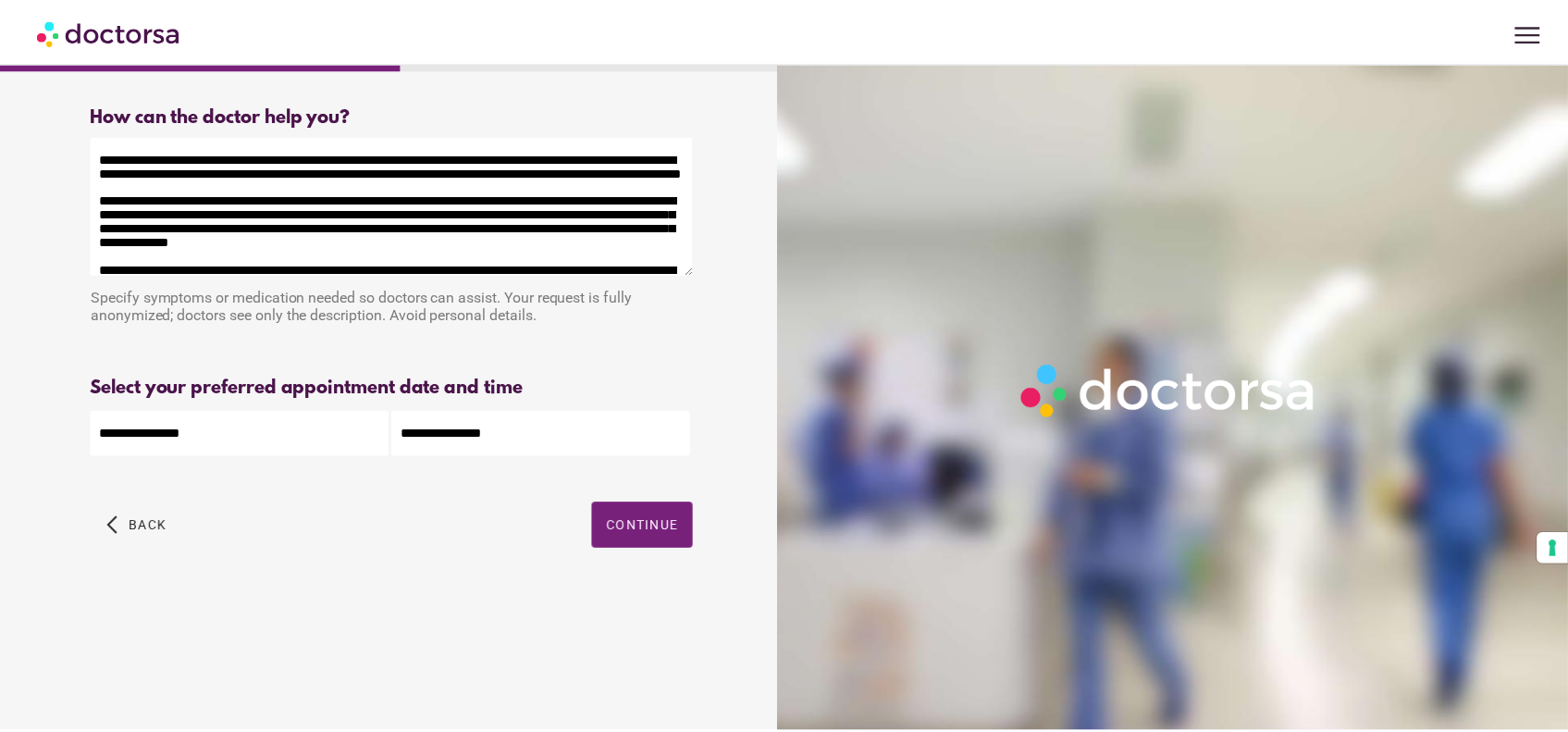 scroll, scrollTop: 150, scrollLeft: 0, axis: vertical 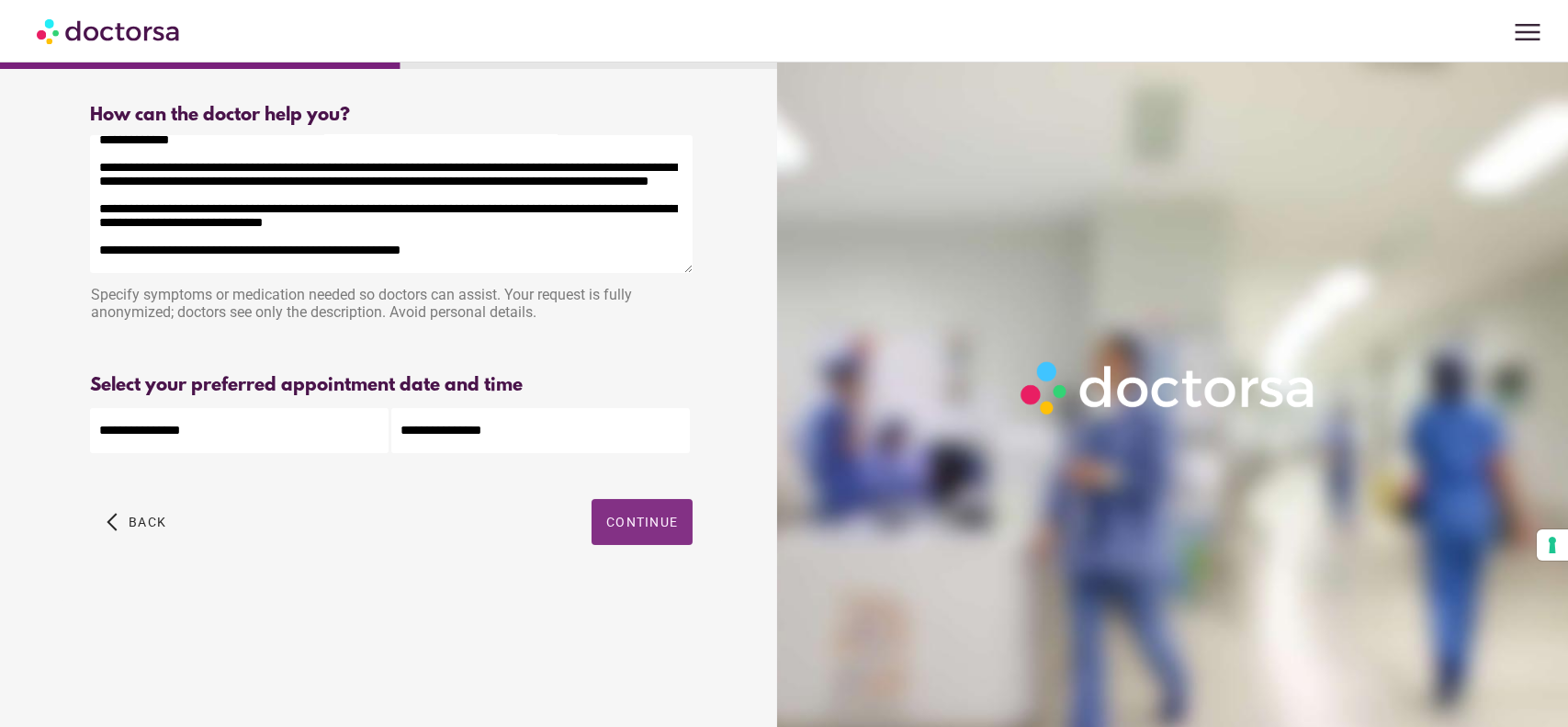 type on "**********" 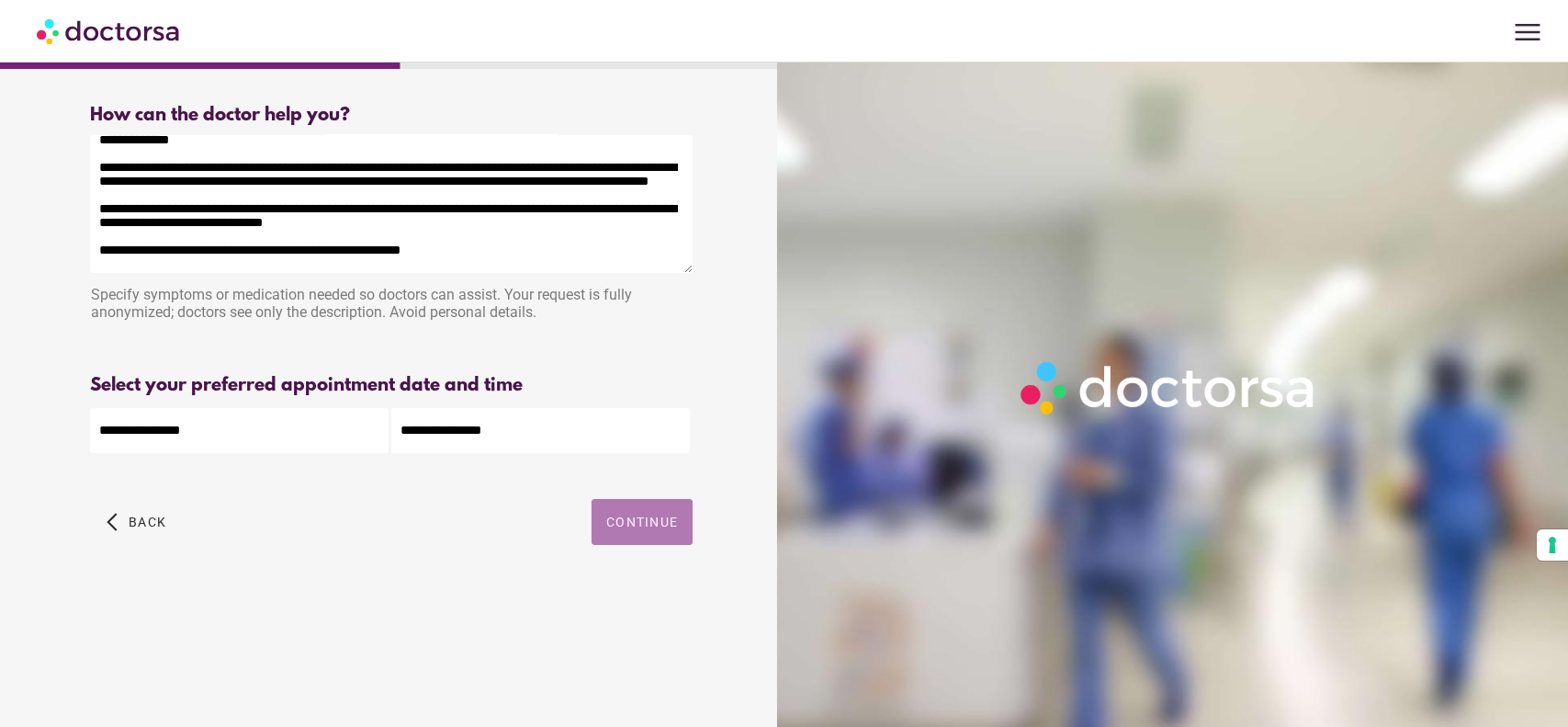 click at bounding box center (642, 522) 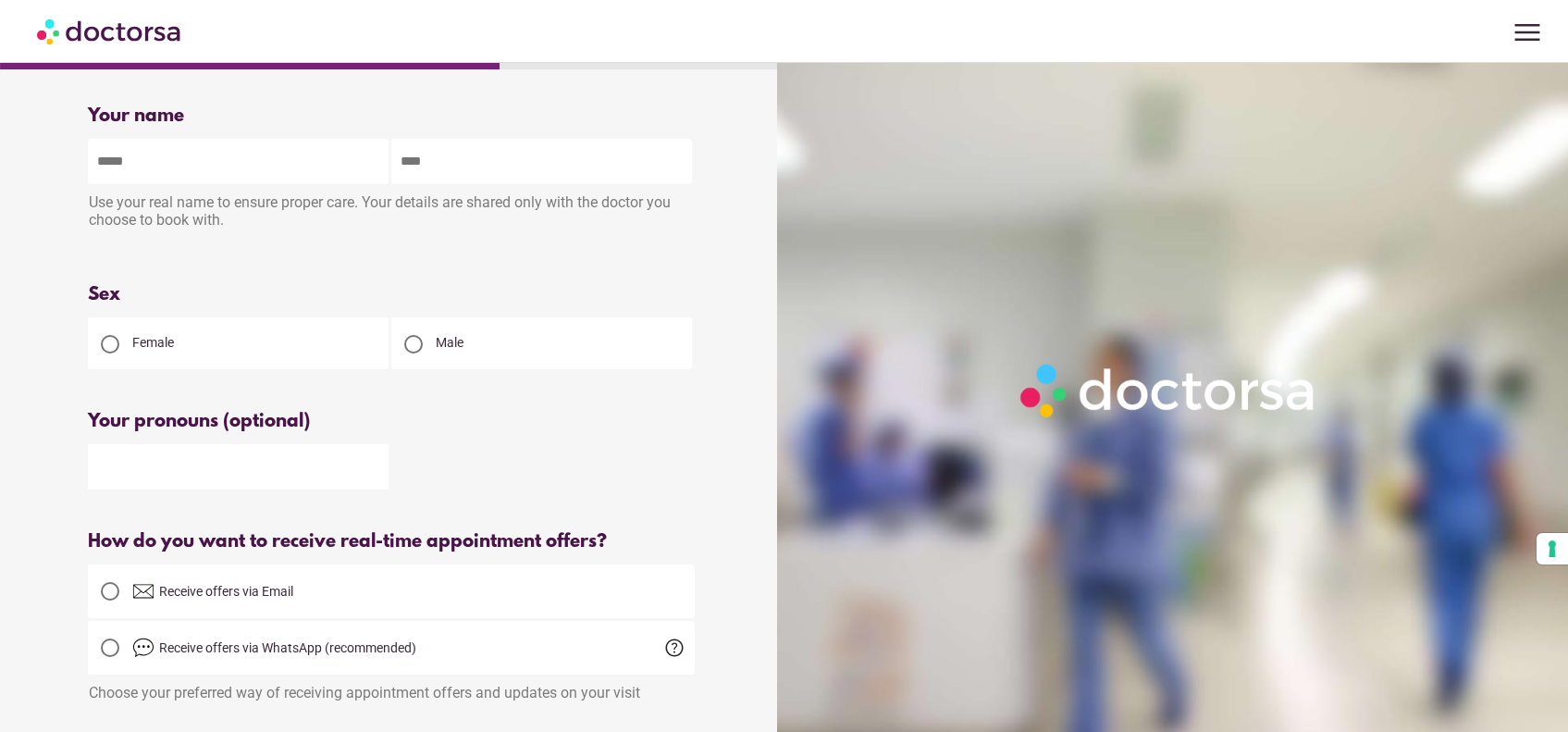 click on "Use your real name to ensure proper care. Your details are shared only with the doctor you choose to book with." at bounding box center (391, 213) 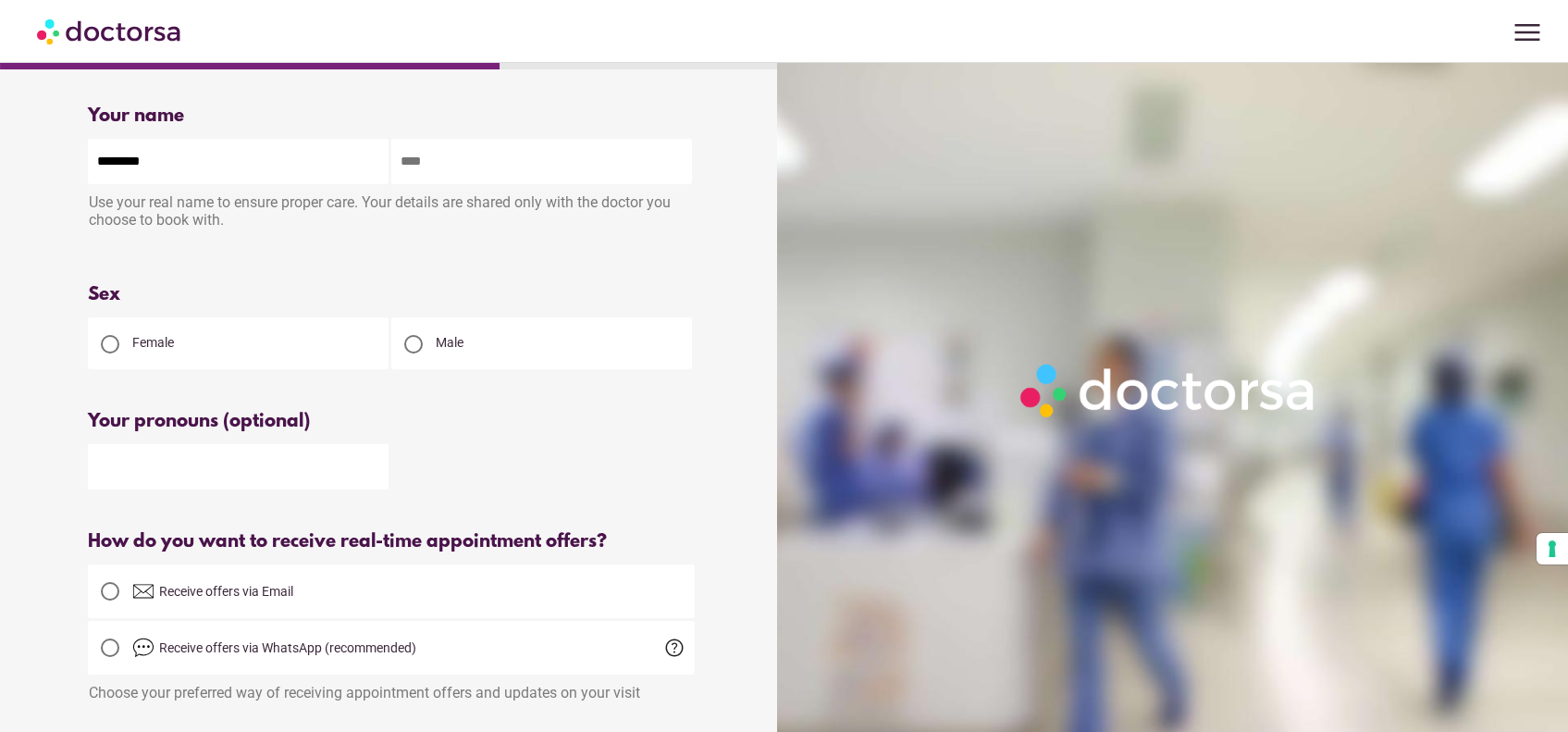 type on "********" 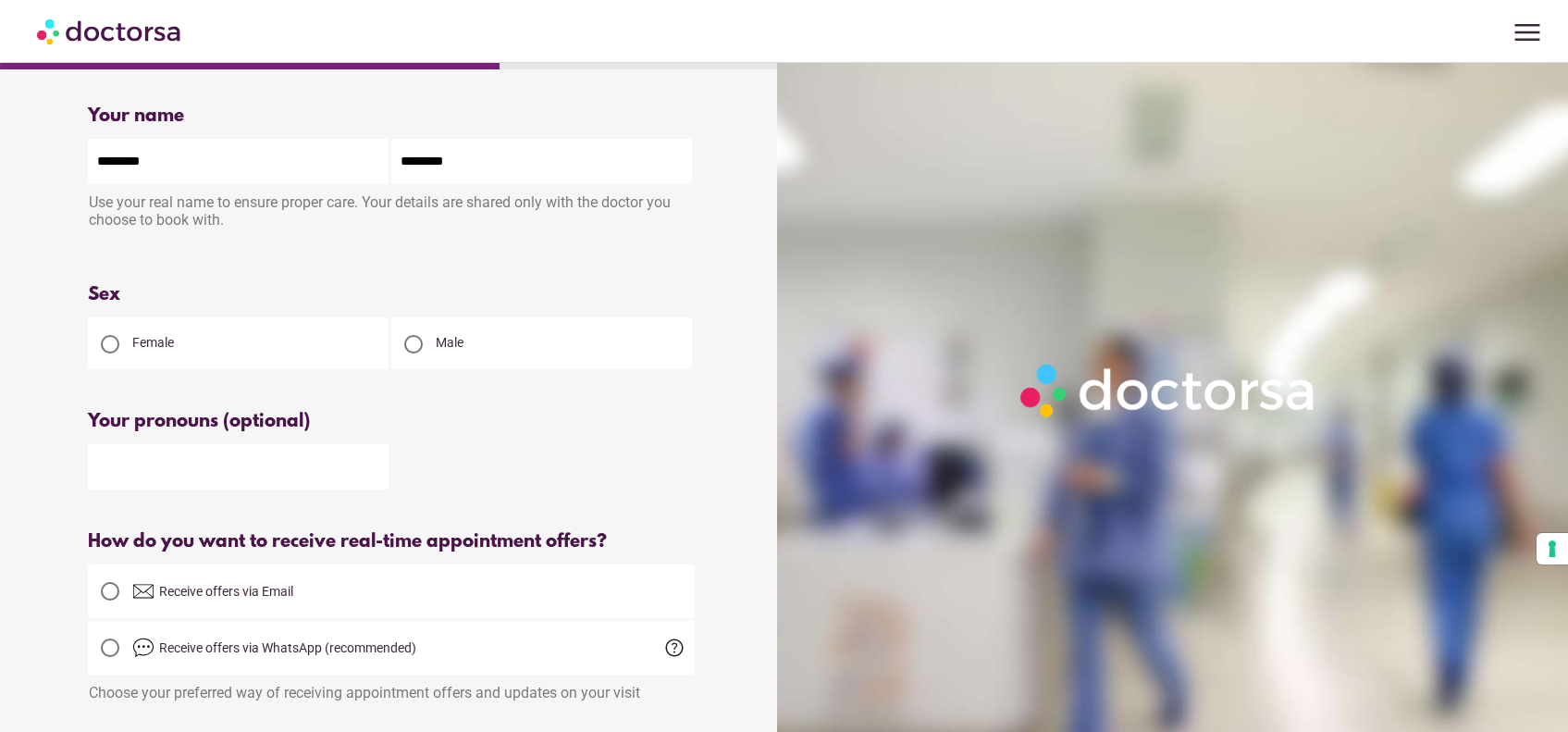 type on "**********" 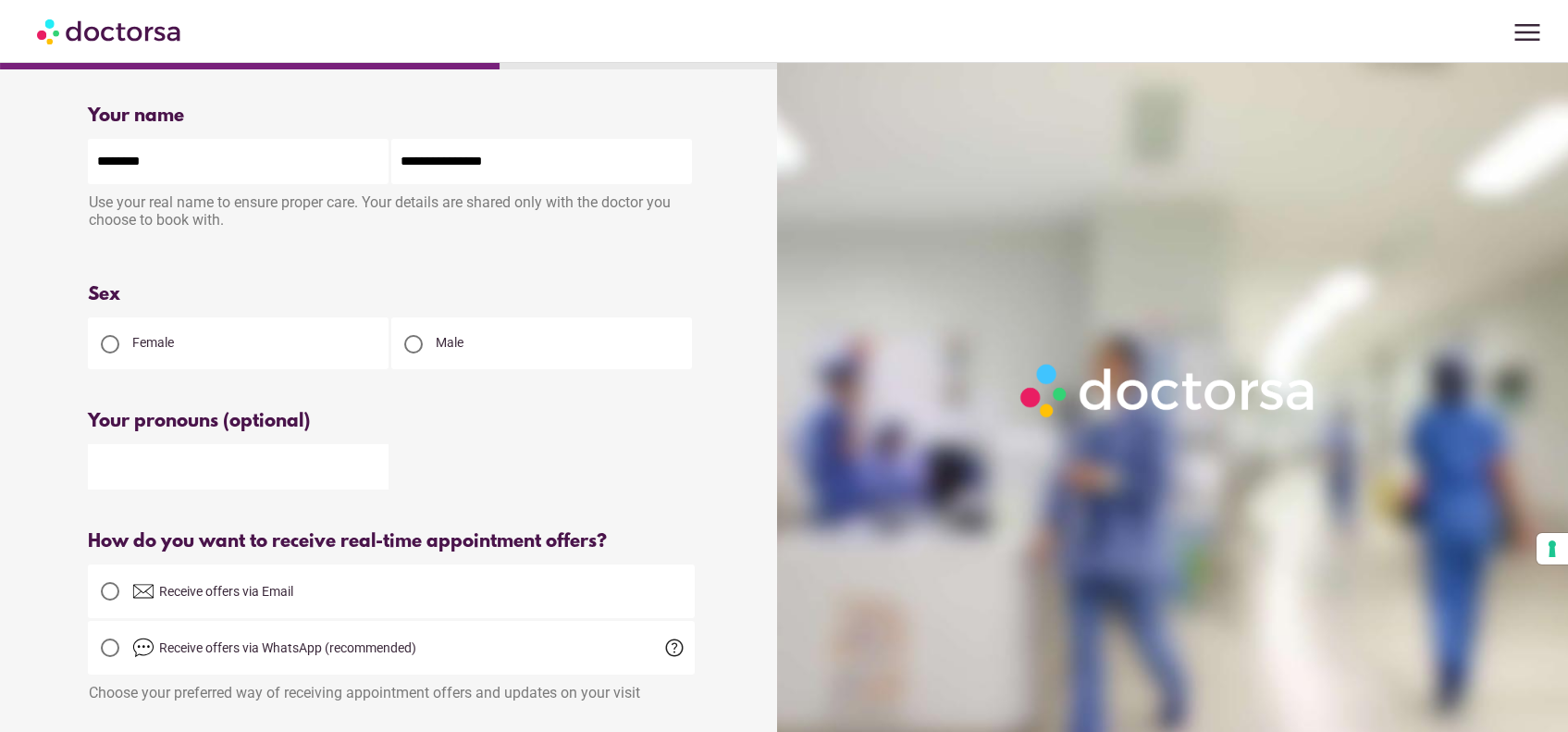 type on "**********" 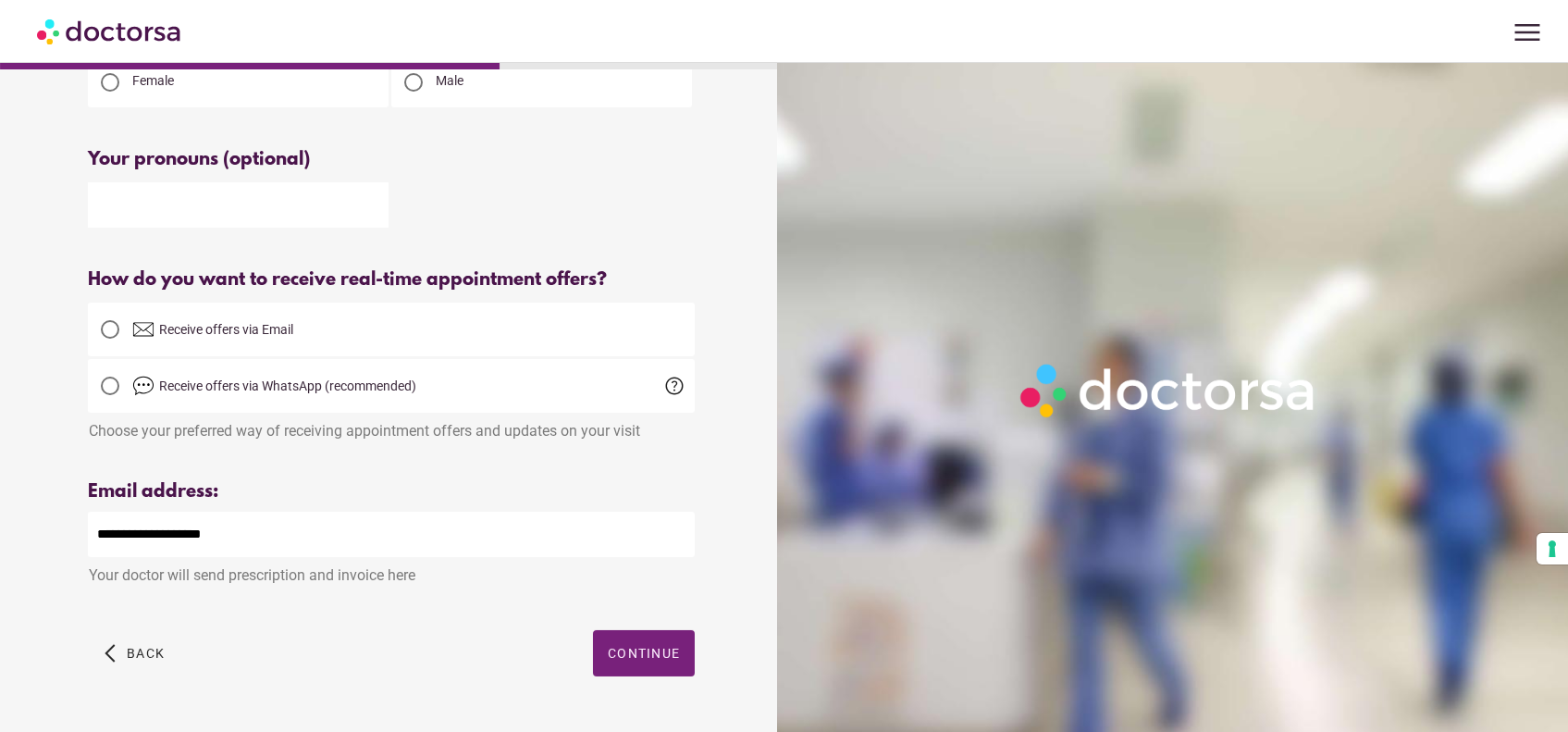 scroll, scrollTop: 272, scrollLeft: 0, axis: vertical 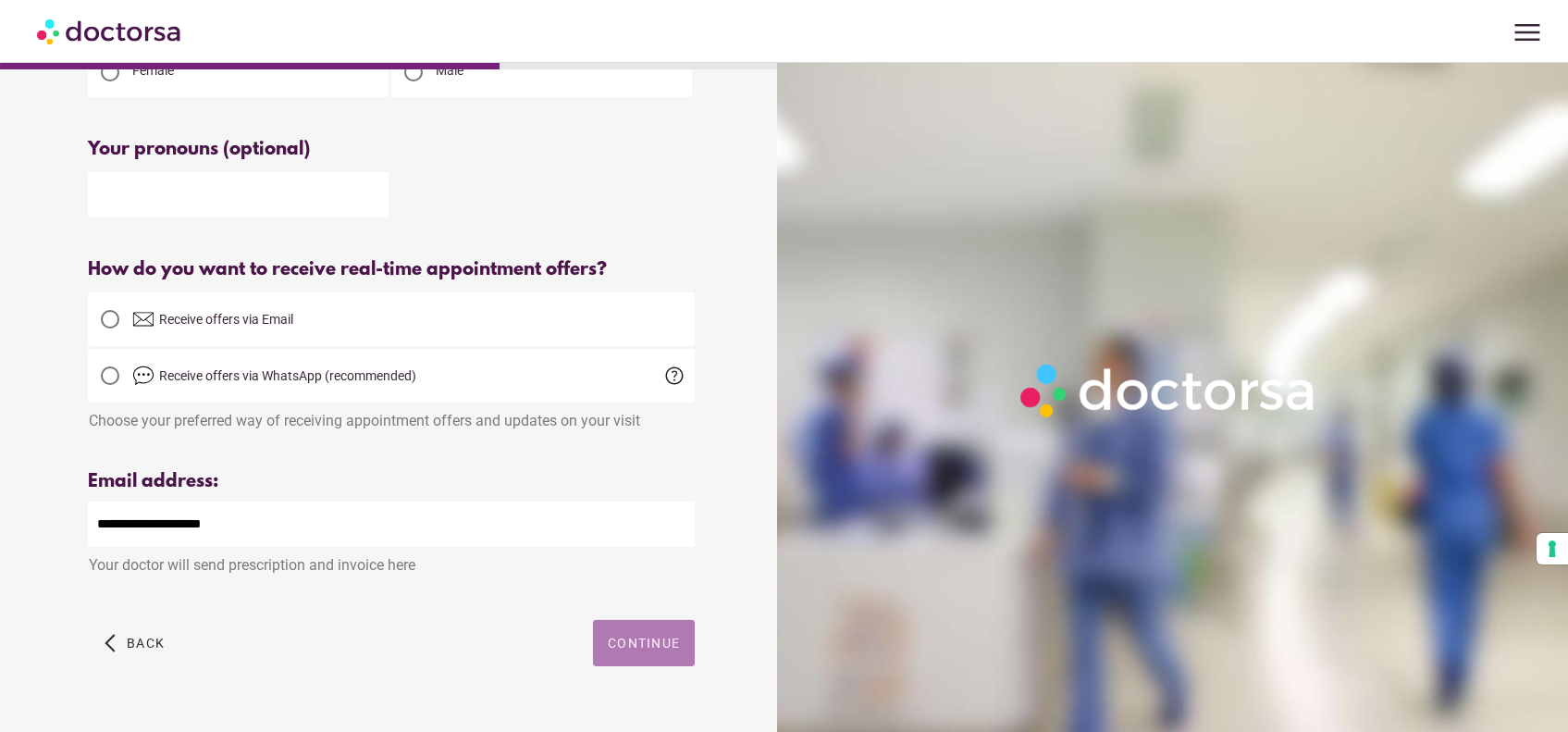 click on "Continue" at bounding box center [644, 643] 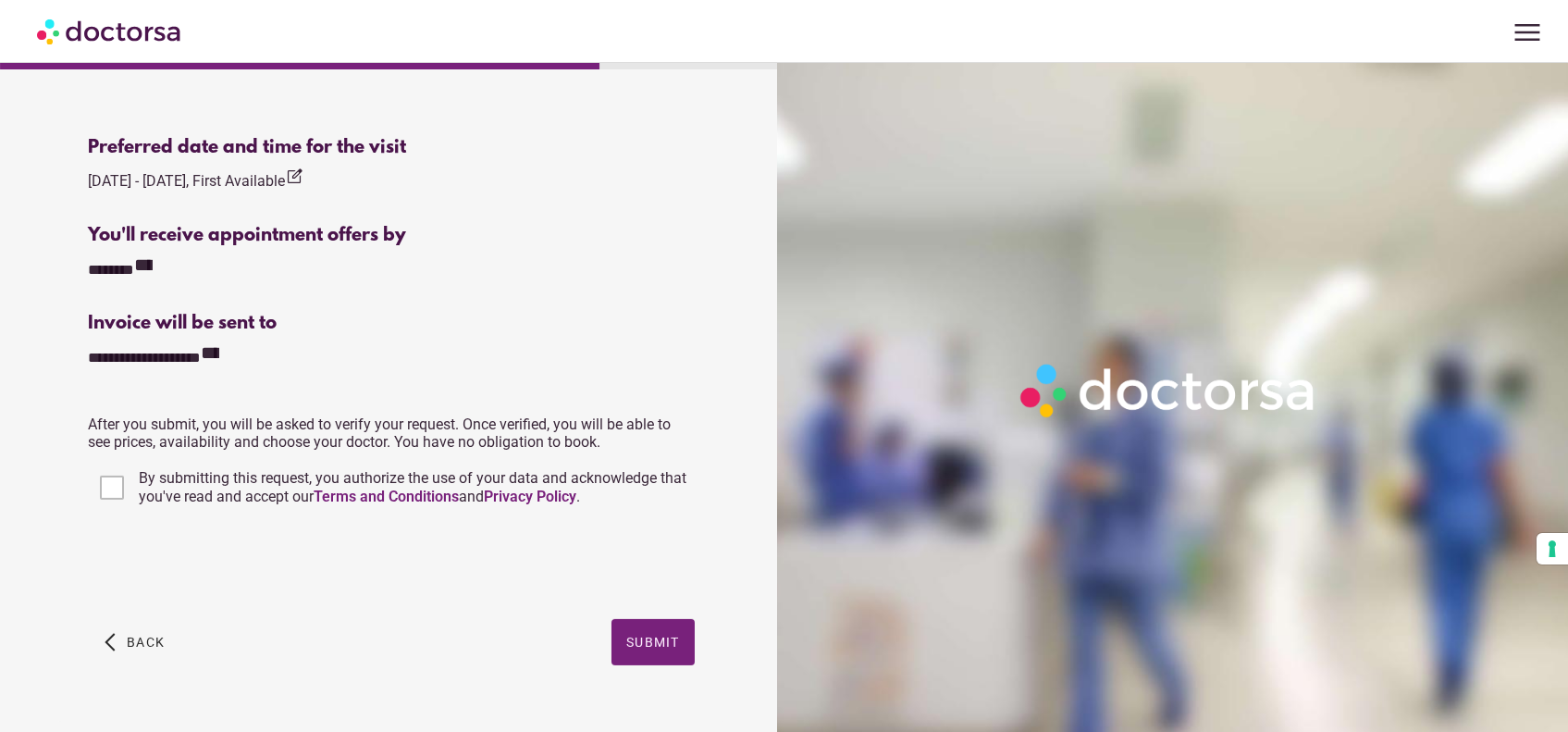 scroll, scrollTop: 773, scrollLeft: 0, axis: vertical 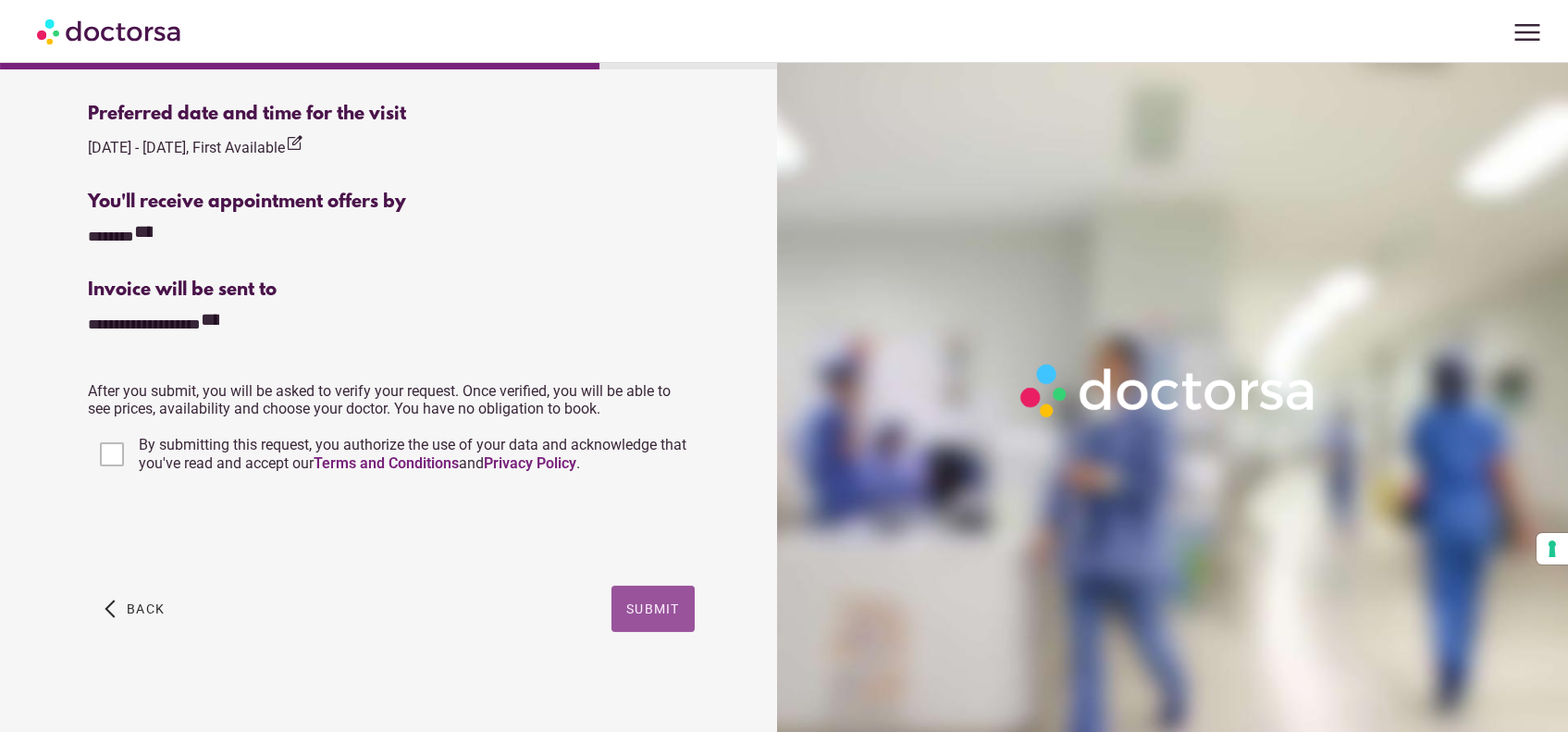 click on "Submit" at bounding box center (653, 609) 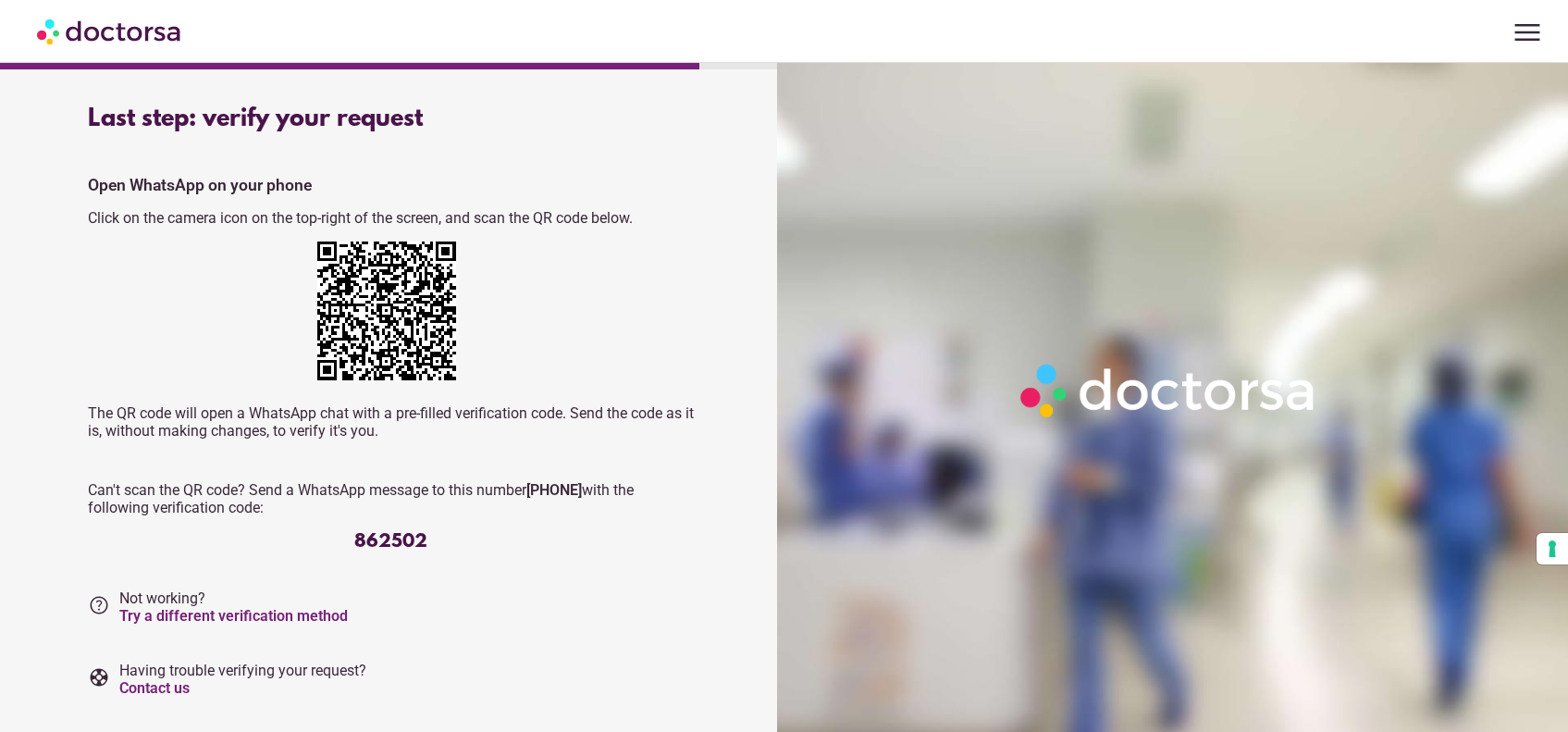 scroll, scrollTop: 0, scrollLeft: 0, axis: both 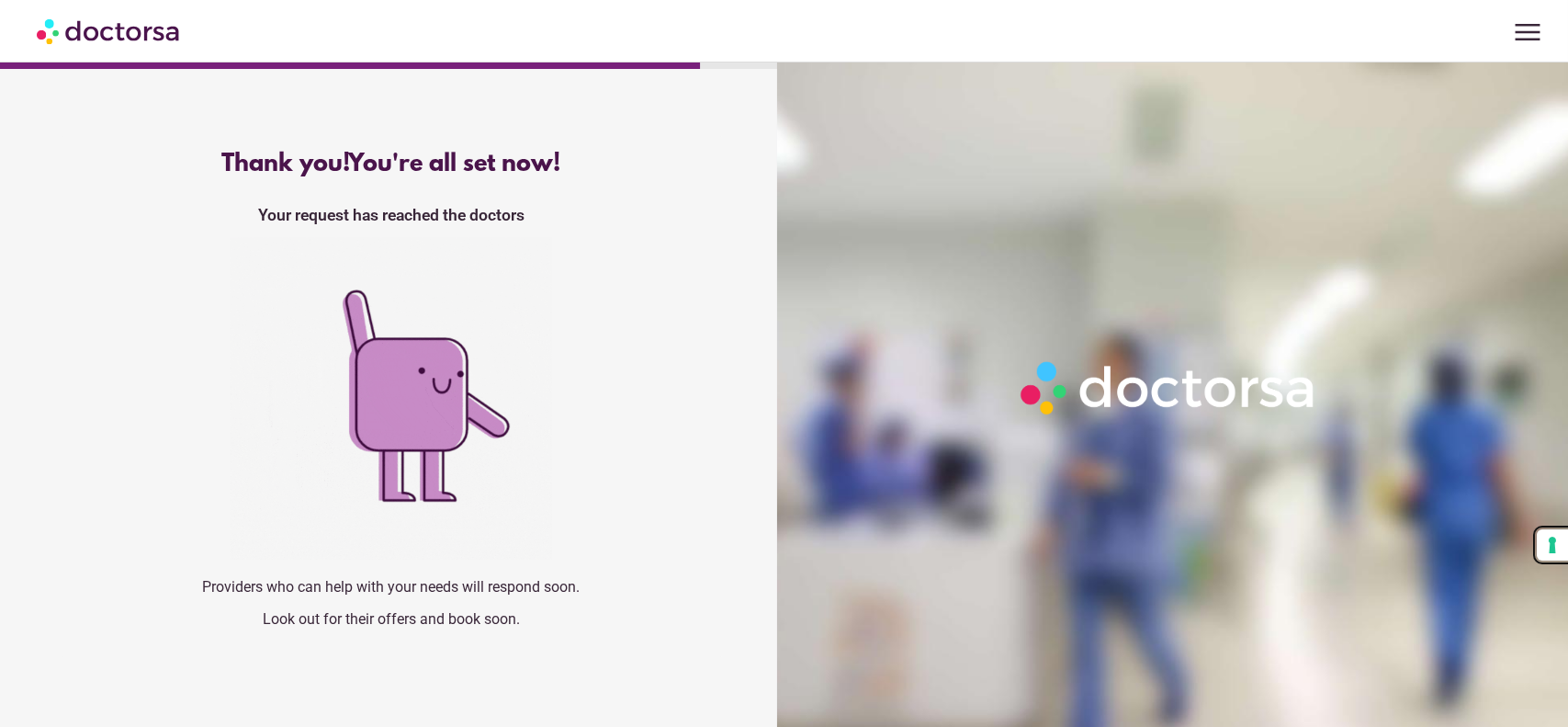 type 